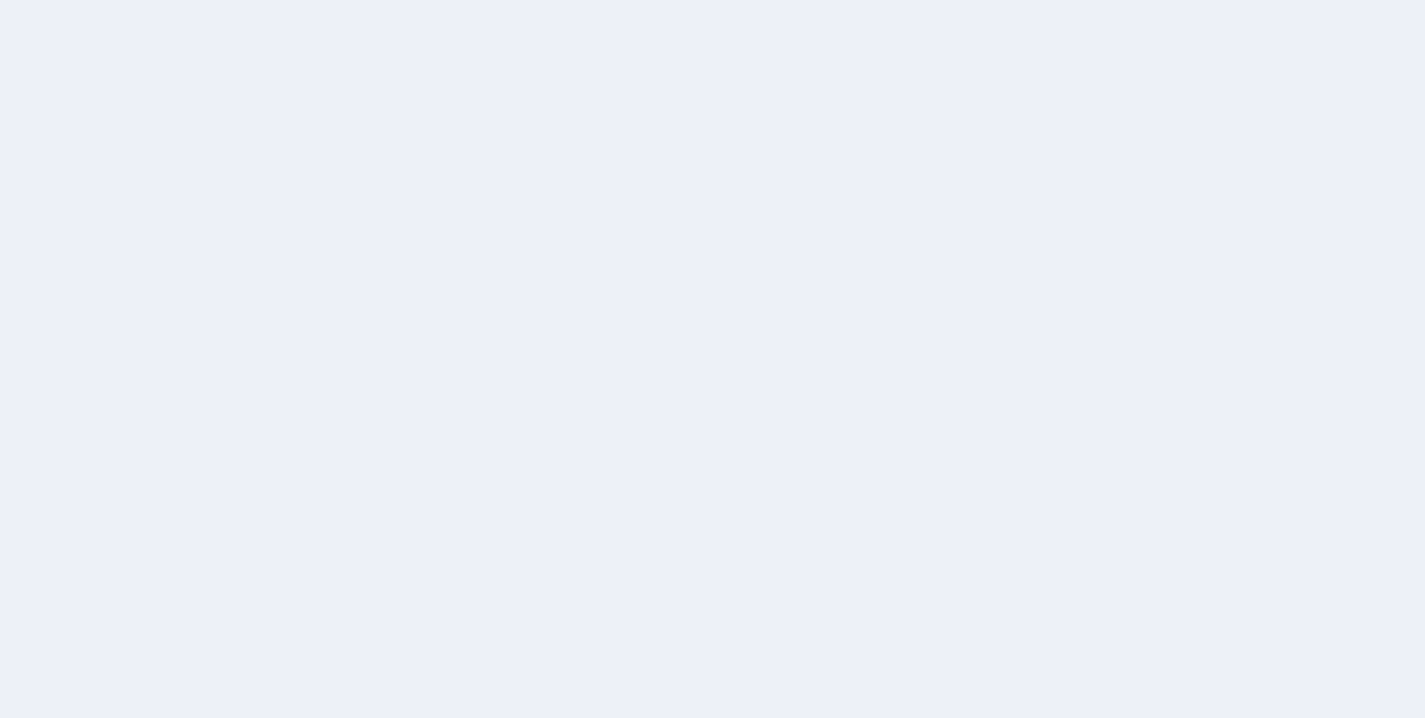scroll, scrollTop: 0, scrollLeft: 0, axis: both 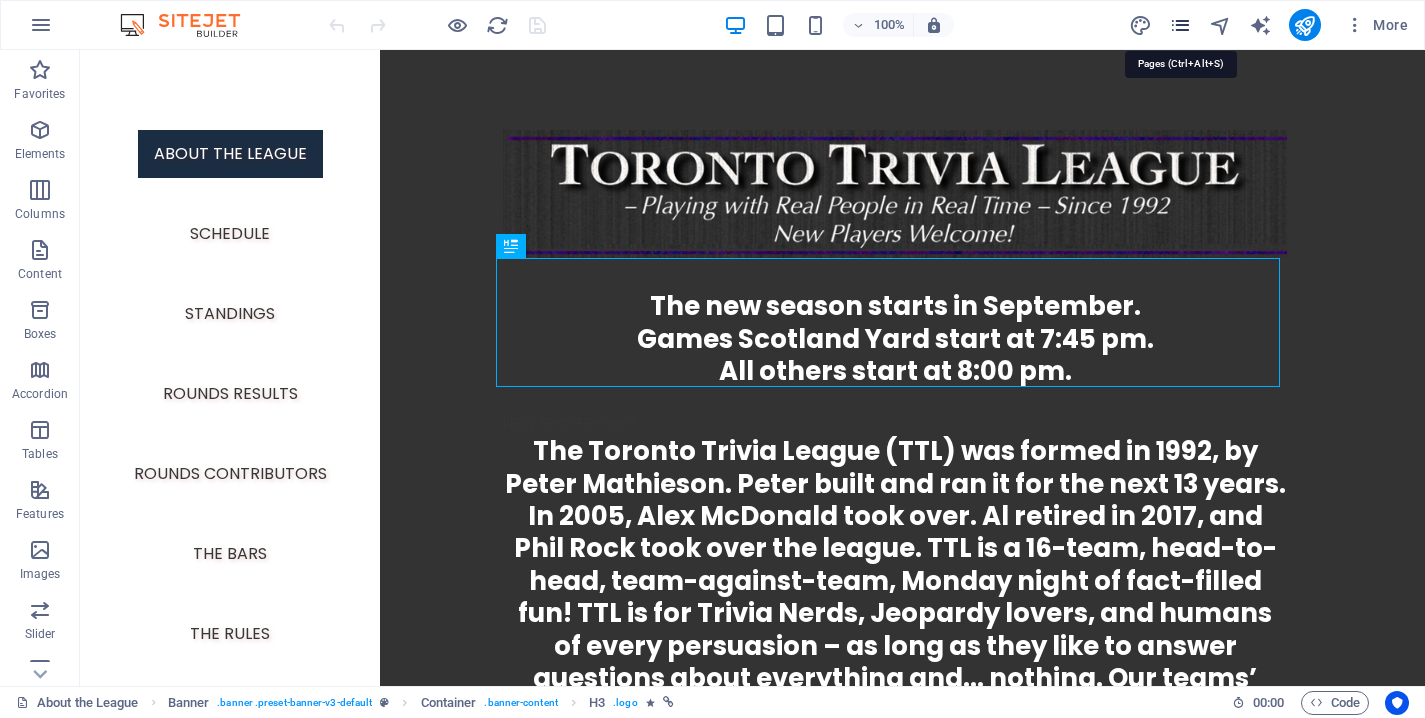 click at bounding box center [1180, 25] 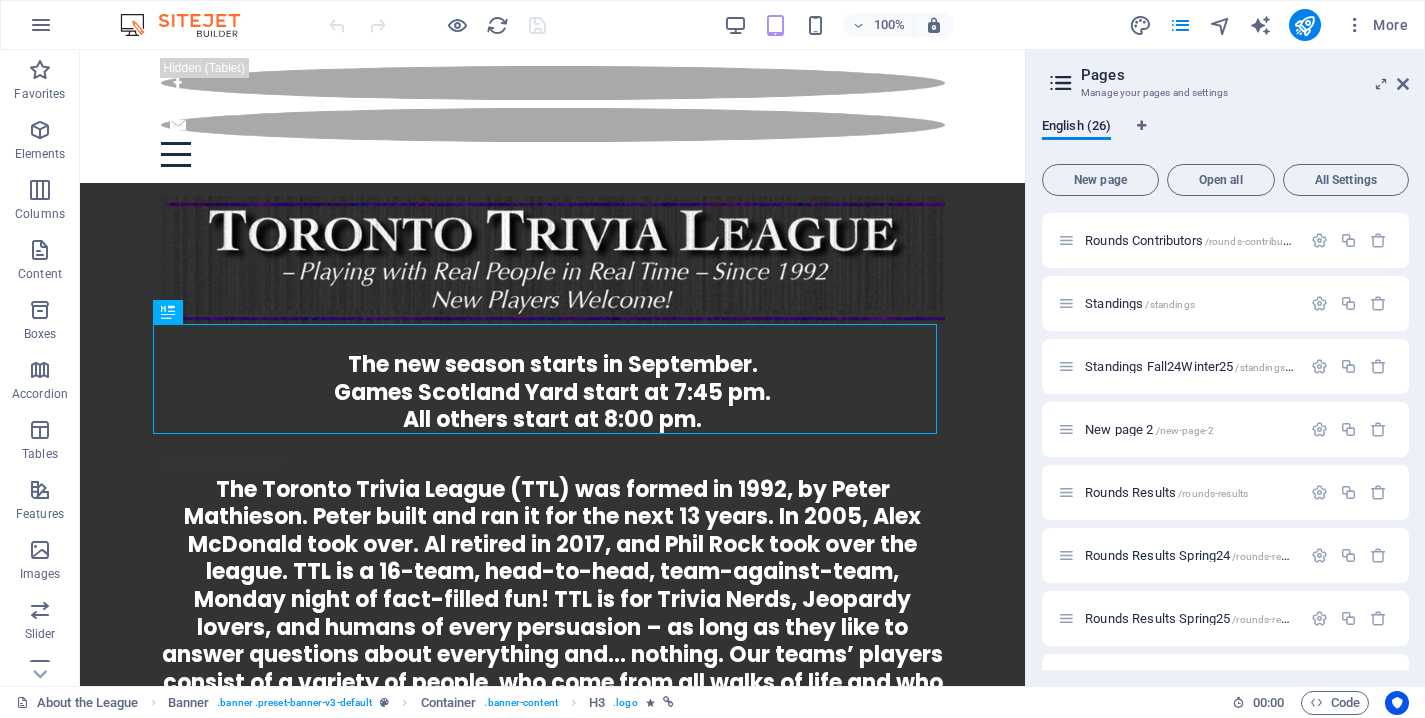 scroll, scrollTop: 319, scrollLeft: 0, axis: vertical 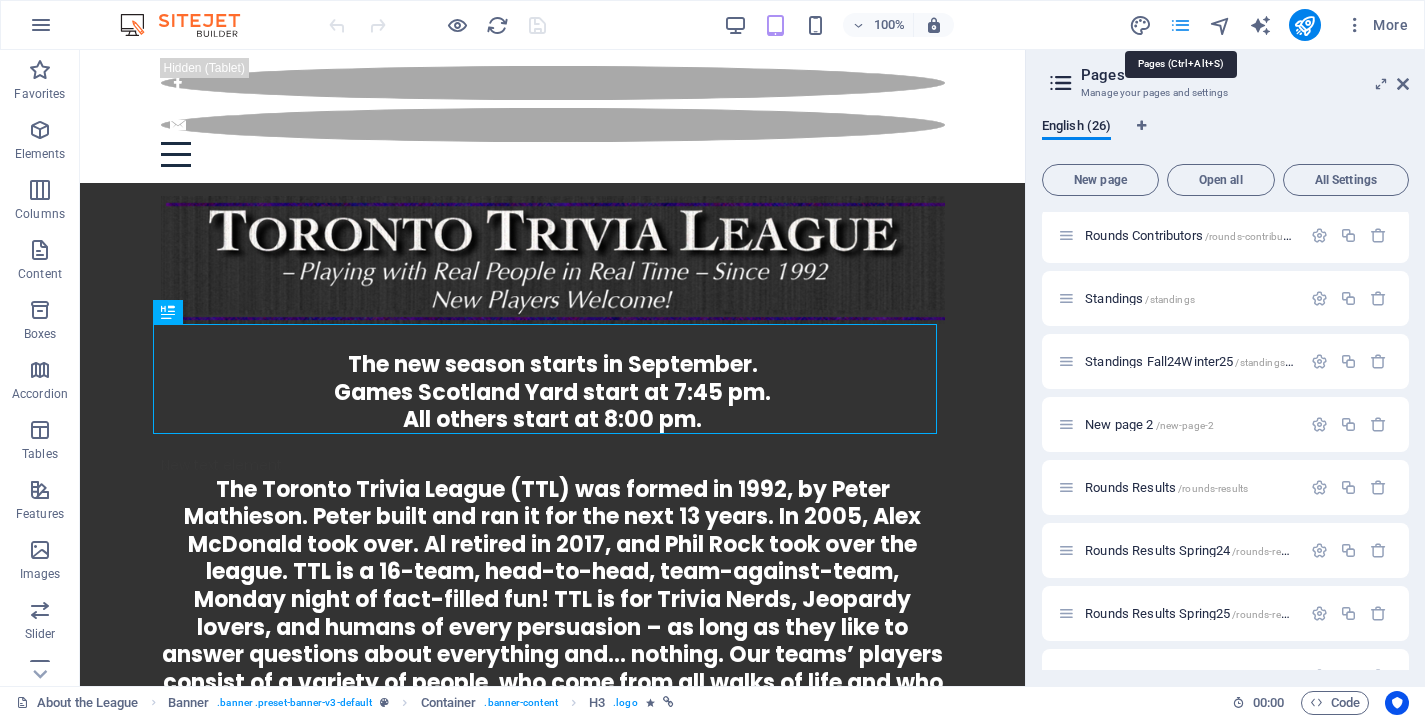 click at bounding box center [1180, 25] 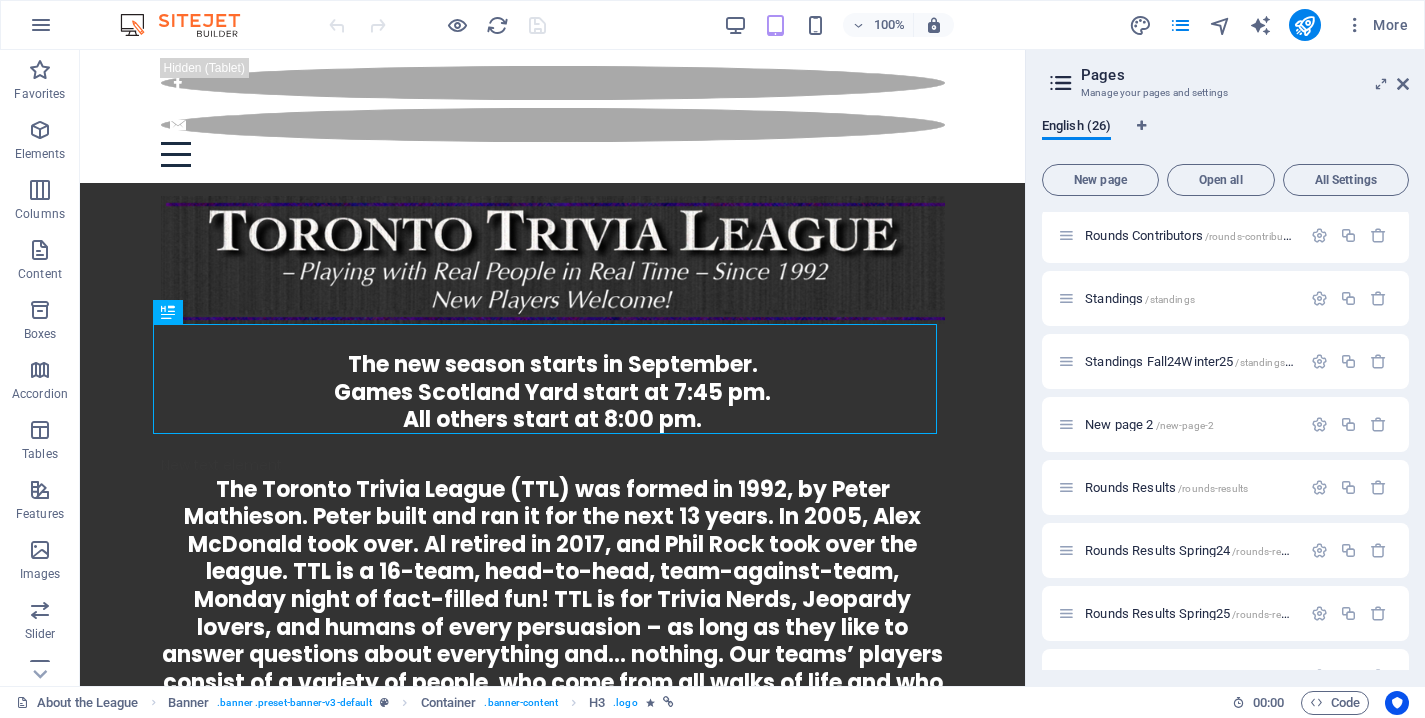 click at bounding box center [1061, 83] 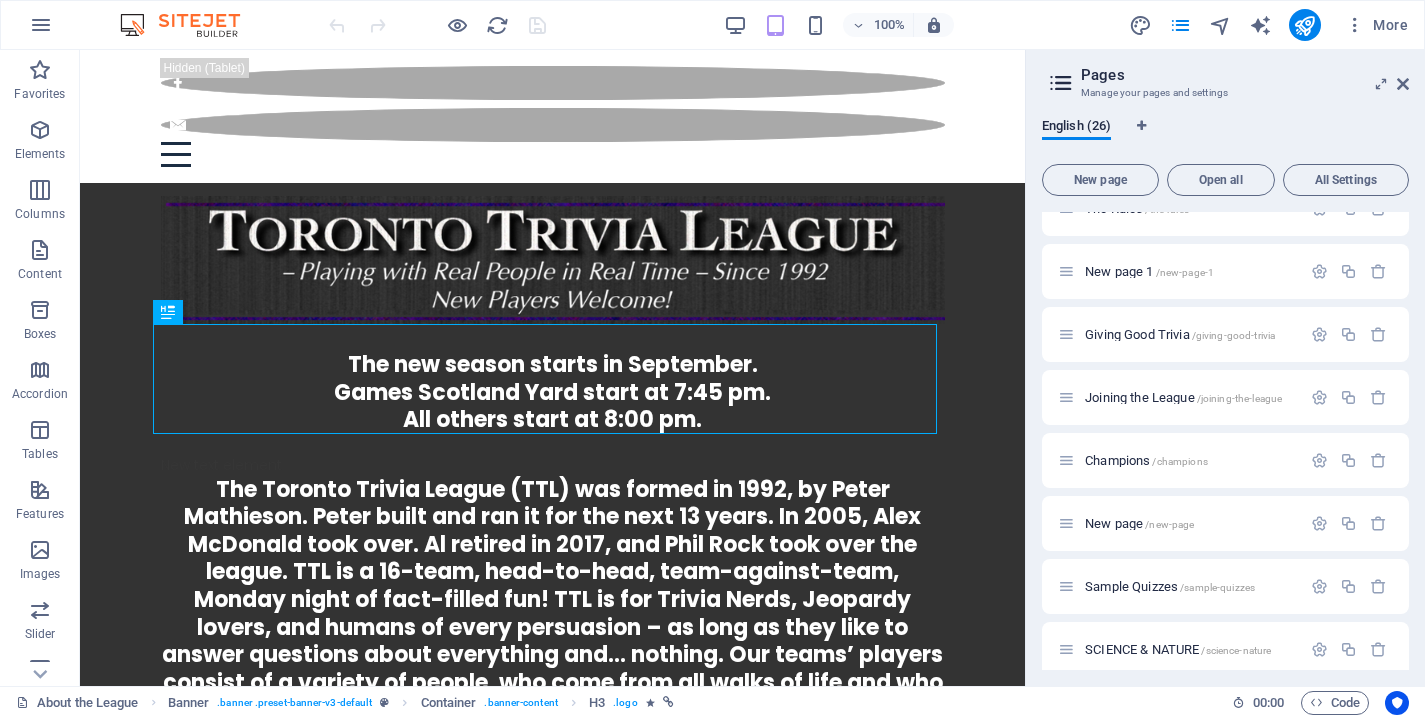 scroll, scrollTop: 845, scrollLeft: 0, axis: vertical 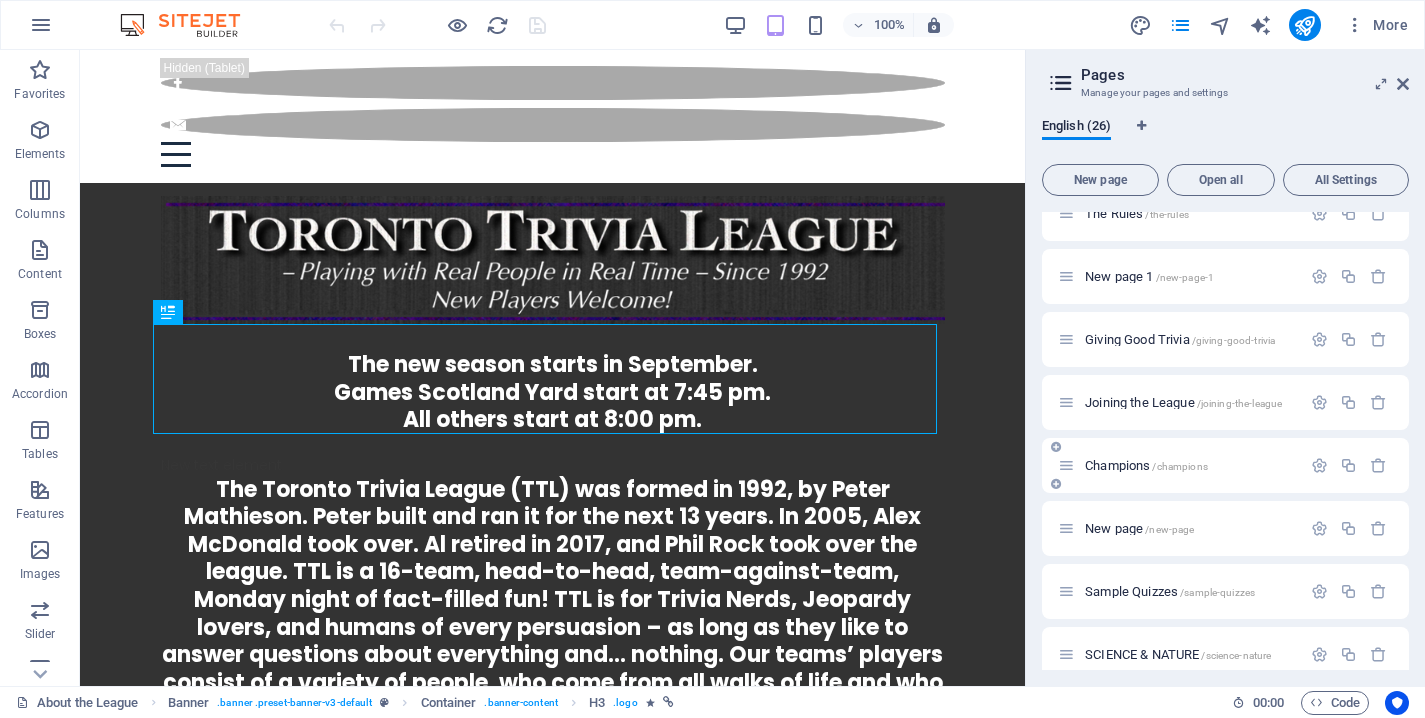 click on "Champions /champions" at bounding box center (1146, 465) 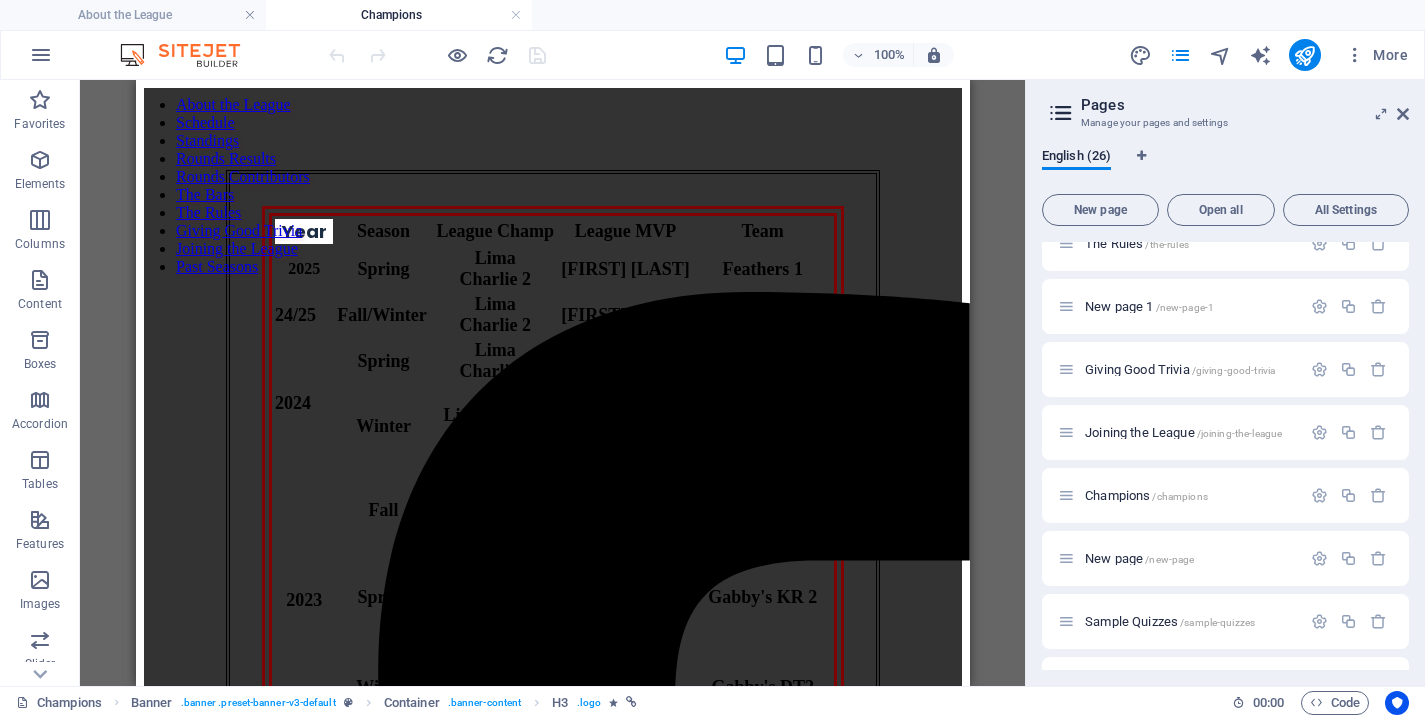 scroll, scrollTop: 0, scrollLeft: 0, axis: both 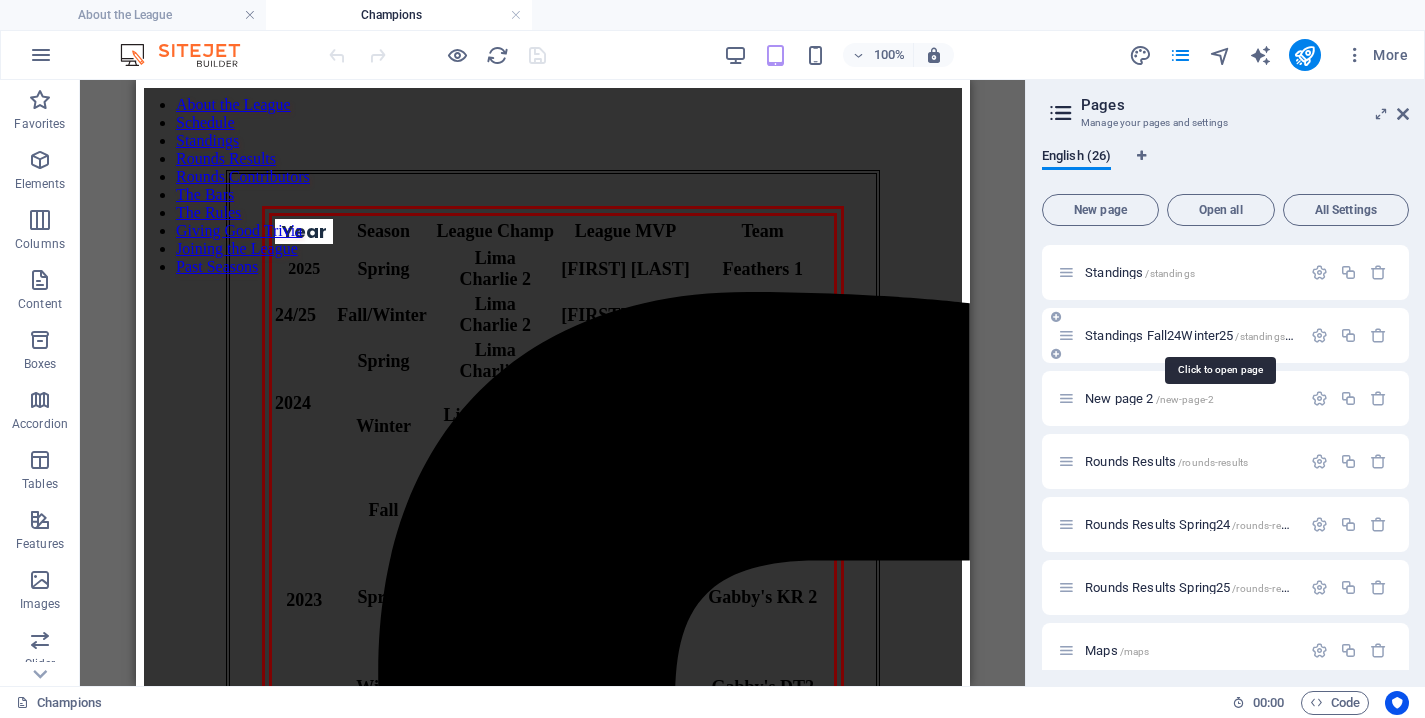 click on "Standings Fall24Winter25 /standings-fall24winter25" at bounding box center [1219, 335] 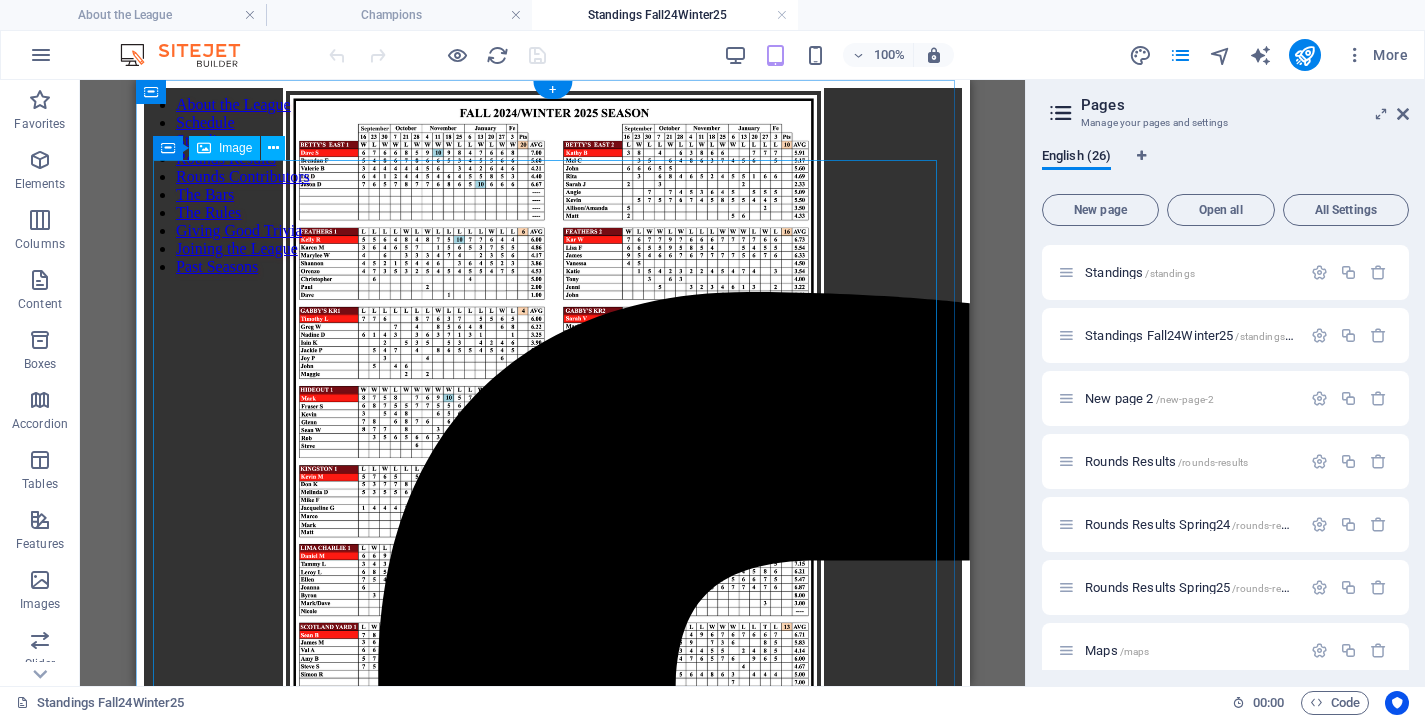 scroll, scrollTop: 0, scrollLeft: 0, axis: both 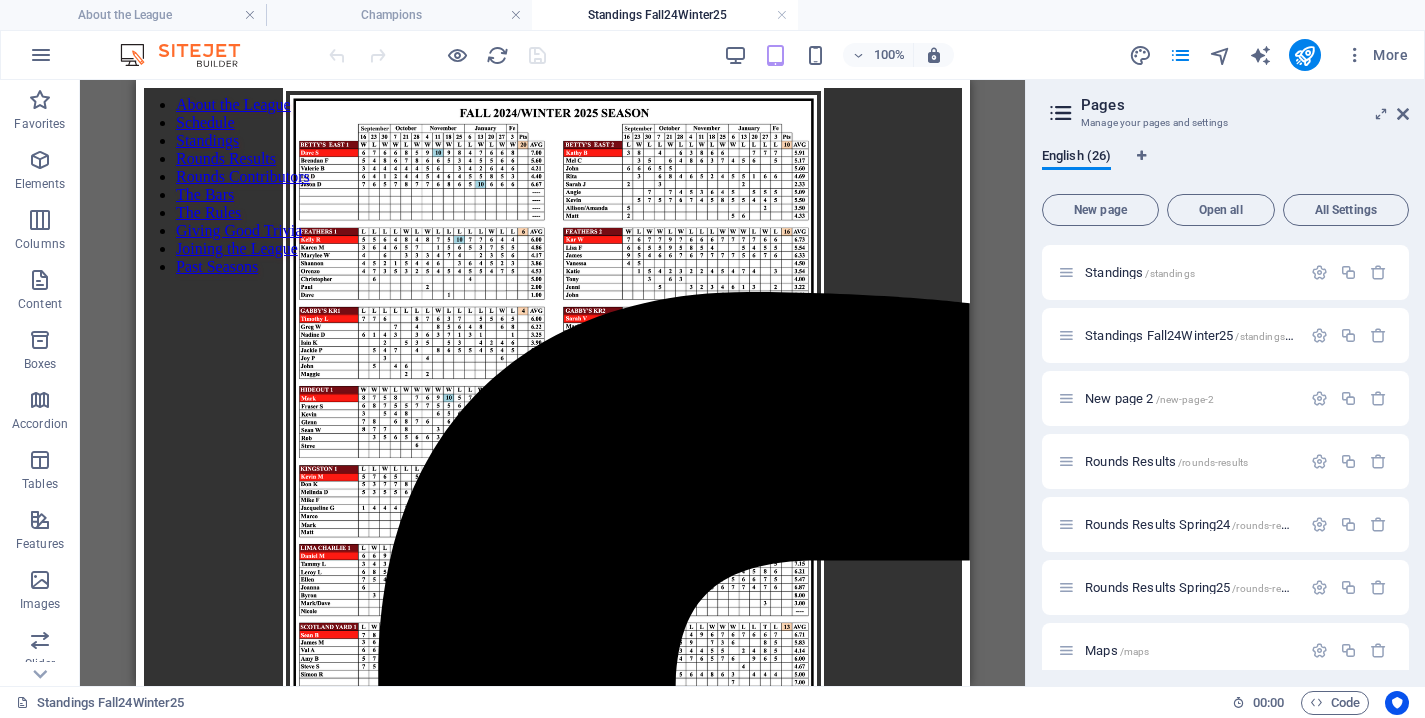 click on "Standings Fall24Winter25" at bounding box center [665, 15] 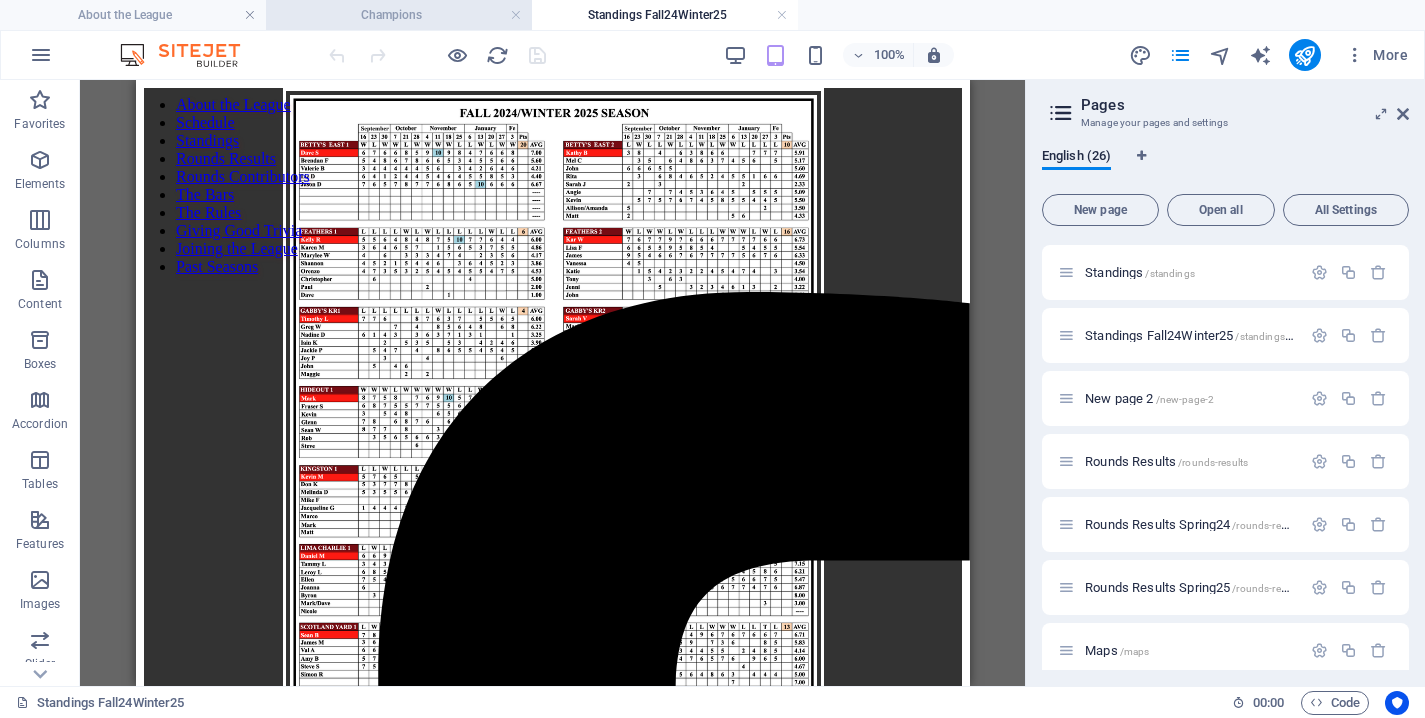 click on "Champions" at bounding box center [399, 15] 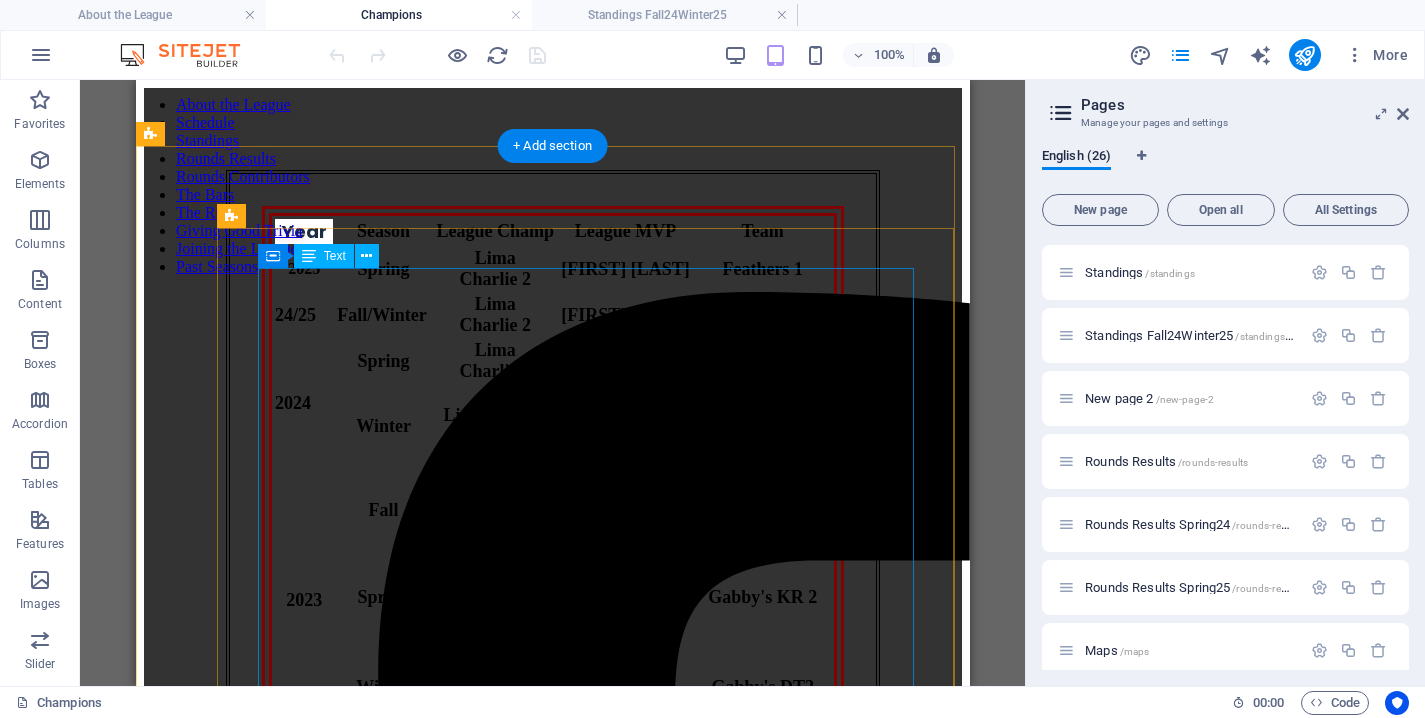 click on "Year  Season League Champ League MVP Team 2025 Spring Lima Charlie 2 Matt Moore Feathers 1 24/25 Fall/Winter Lima Charlie 2 Lisa Wosnica Lima Charlie 2  2024 Spring Lima Charlie 2 Lisa Woznica Lima Charlie 2 Winter Lima Charlie 2 Lisa Woznica Lima Charlie 2 2023 Fall Gabby's DT2  Greg Walker Gabby's KR 1 Spring Gabby's DT2 Siobhan Dempsey Gabby's KR 2 Winter Gabby's DT1 Bill Wood Gabby's DT2 2022 Fall betty's 1 Lisa Woznica betty's 2 Spring Scotland Yard 1  Dave Sampson Black Swan 1 2020  Winter betty's 2 Matt Moore Rival's 2 2019 Fall Salty Dog 1 Matt Moore Rival's 2 Spring  Gabby's KR 2 Dave Sampson Stratenger’s 1 Winter betty's 2 Lisa Woznica betty's 2 2018 Fall Salty Dog 1 Stephen Medicky Fox & Fiddle 2  Spring Salty Dog 1 Billy Wood betty's 2 Winter Salty Dog 1 Lisa Woznica betty's 2 2017 Fall betty's 2 Lisa Woznica betty's 2 Spring  Gabby's KR 2  Matt Moore  Stratengers 2 Winter Salty Dog 1  Mark Brown Gabby's KR 2 2016 Fall  Salty Dog 1 Jason Hawkins Feathers 2 Spring Gabby's KR 2 2015" at bounding box center [552, 2300] 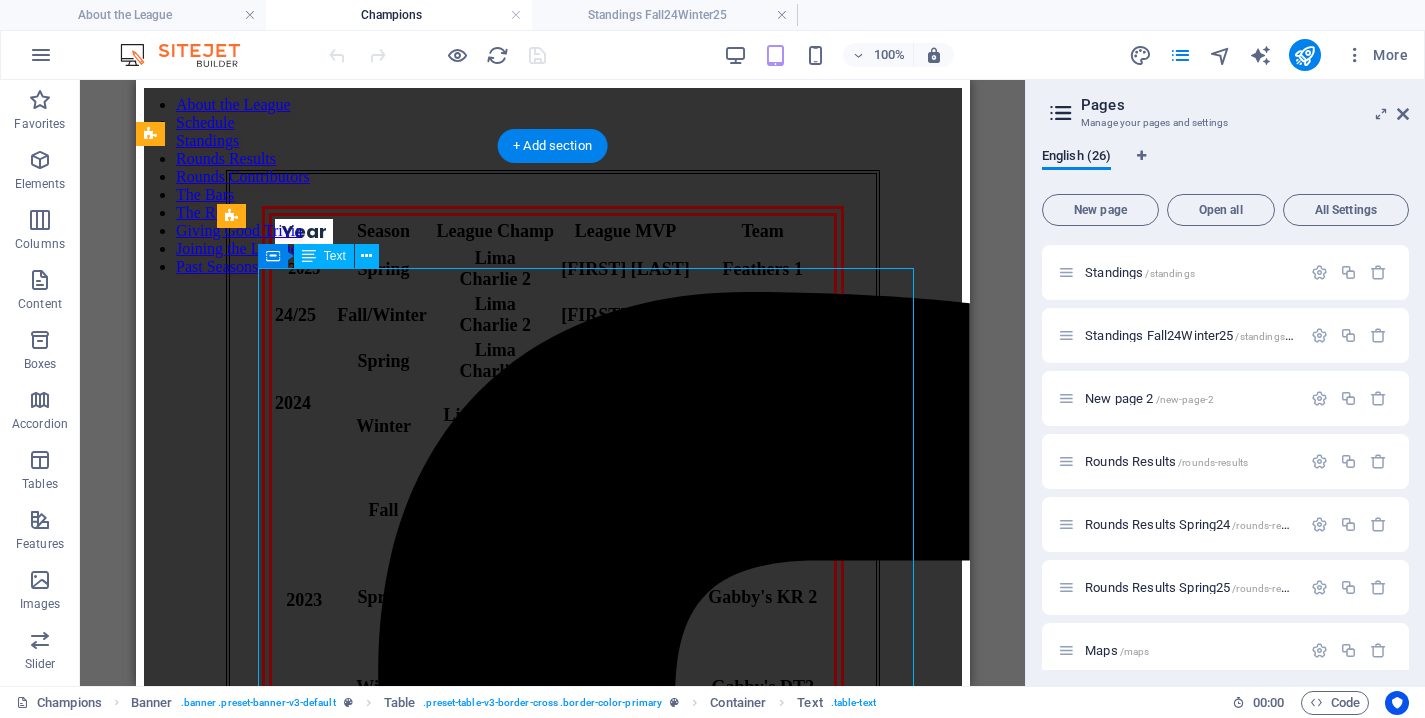 click on "Year  Season League Champ League MVP Team 2025 Spring Lima Charlie 2 Matt Moore Feathers 1 24/25 Fall/Winter Lima Charlie 2 Lisa Wosnica Lima Charlie 2  2024 Spring Lima Charlie 2 Lisa Woznica Lima Charlie 2 Winter Lima Charlie 2 Lisa Woznica Lima Charlie 2 2023 Fall Gabby's DT2  Greg Walker Gabby's KR 1 Spring Gabby's DT2 Siobhan Dempsey Gabby's KR 2 Winter Gabby's DT1 Bill Wood Gabby's DT2 2022 Fall betty's 1 Lisa Woznica betty's 2 Spring Scotland Yard 1  Dave Sampson Black Swan 1 2020  Winter betty's 2 Matt Moore Rival's 2 2019 Fall Salty Dog 1 Matt Moore Rival's 2 Spring  Gabby's KR 2 Dave Sampson Stratenger’s 1 Winter betty's 2 Lisa Woznica betty's 2 2018 Fall Salty Dog 1 Stephen Medicky Fox & Fiddle 2  Spring Salty Dog 1 Billy Wood betty's 2 Winter Salty Dog 1 Lisa Woznica betty's 2 2017 Fall betty's 2 Lisa Woznica betty's 2 Spring  Gabby's KR 2  Matt Moore  Stratengers 2 Winter Salty Dog 1  Mark Brown Gabby's KR 2 2016 Fall  Salty Dog 1 Jason Hawkins Feathers 2 Spring Gabby's KR 2 2015" at bounding box center [552, 2300] 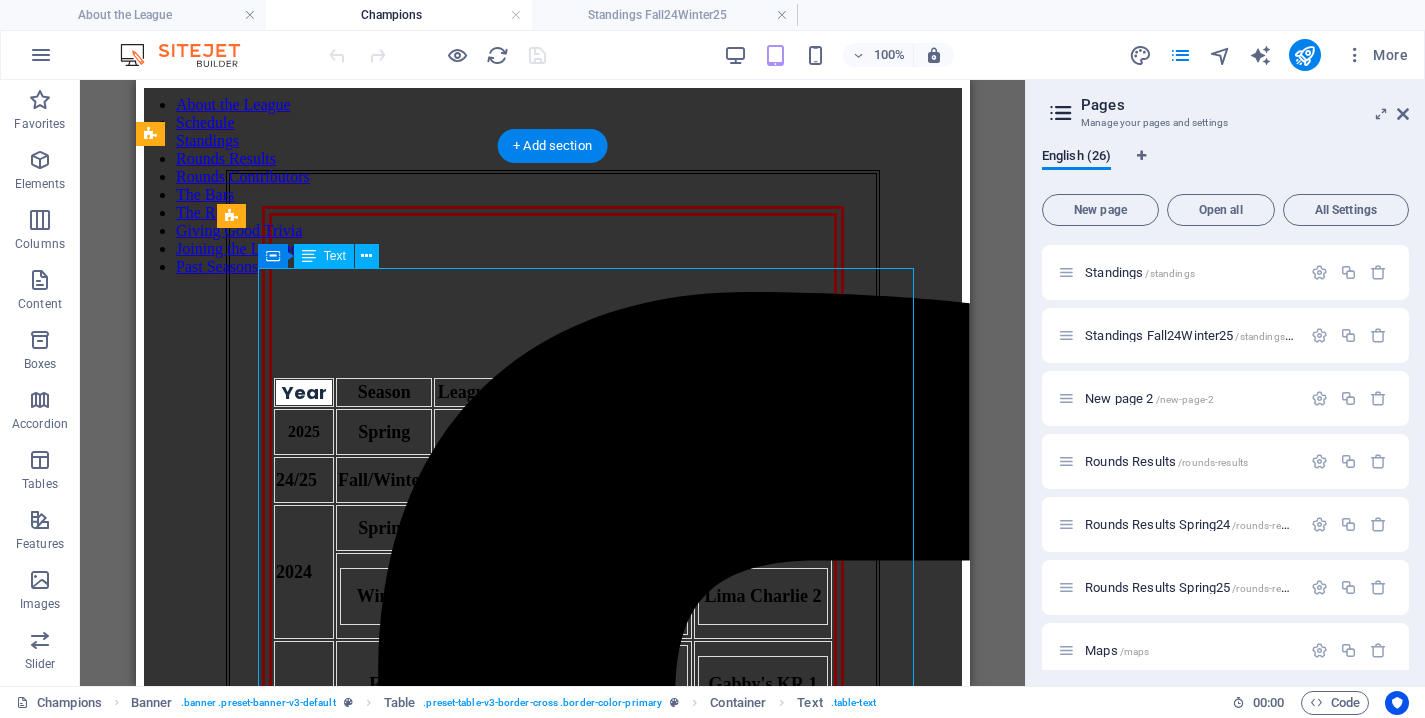 scroll, scrollTop: 323, scrollLeft: 0, axis: vertical 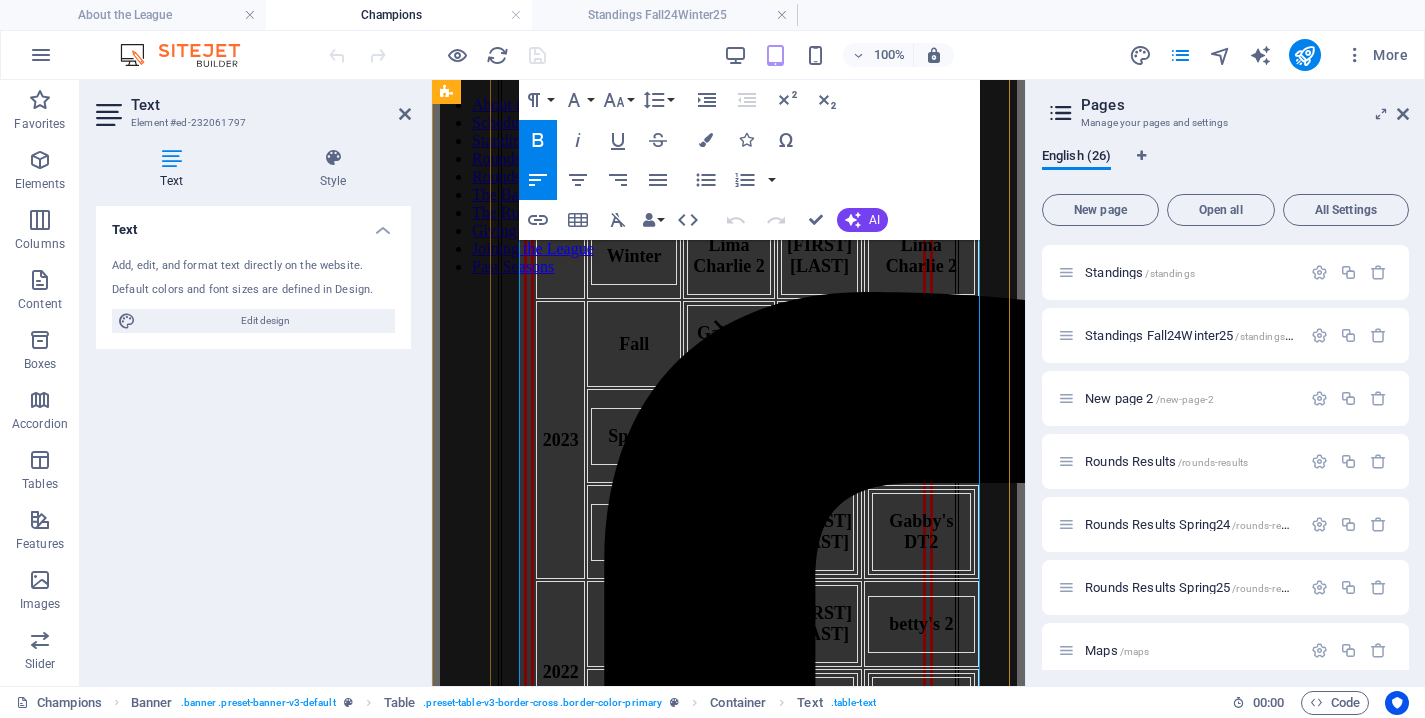 drag, startPoint x: 610, startPoint y: 280, endPoint x: 717, endPoint y: 281, distance: 107.00467 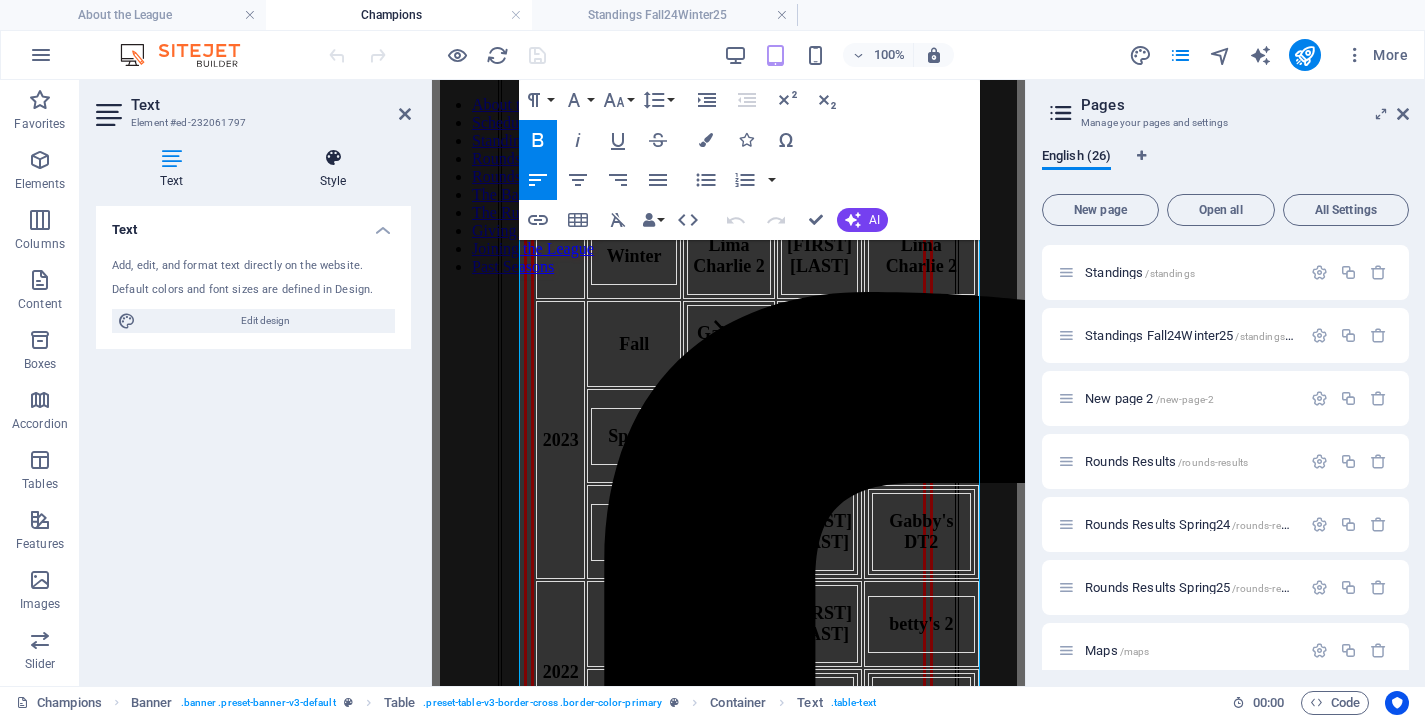 click at bounding box center [333, 158] 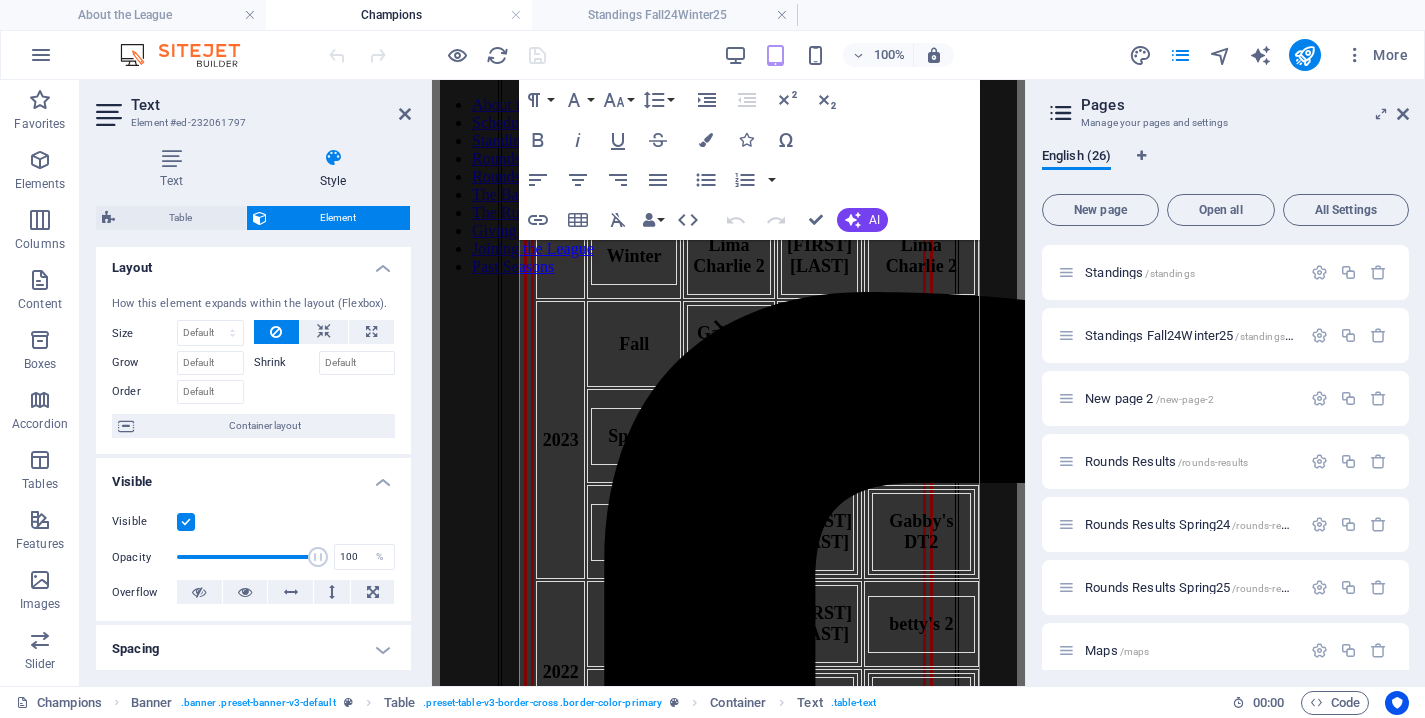scroll, scrollTop: 0, scrollLeft: 0, axis: both 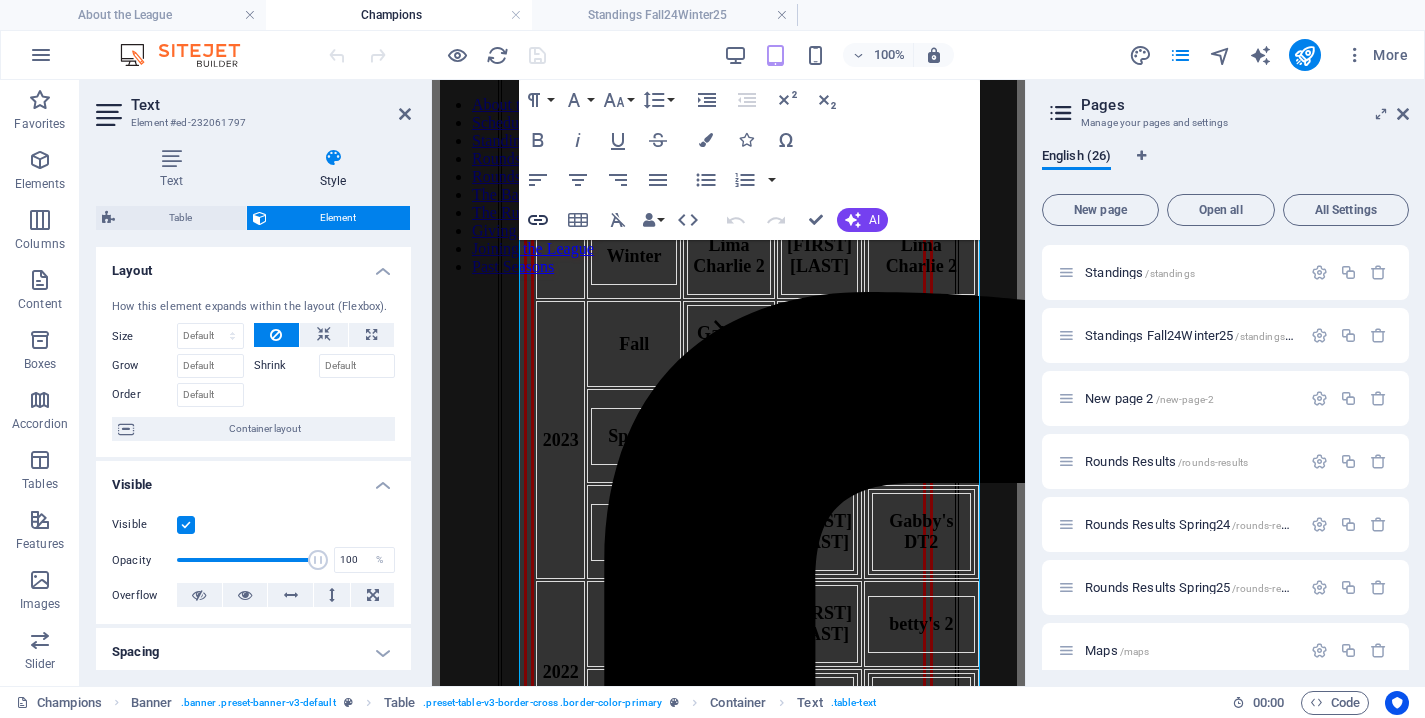 click 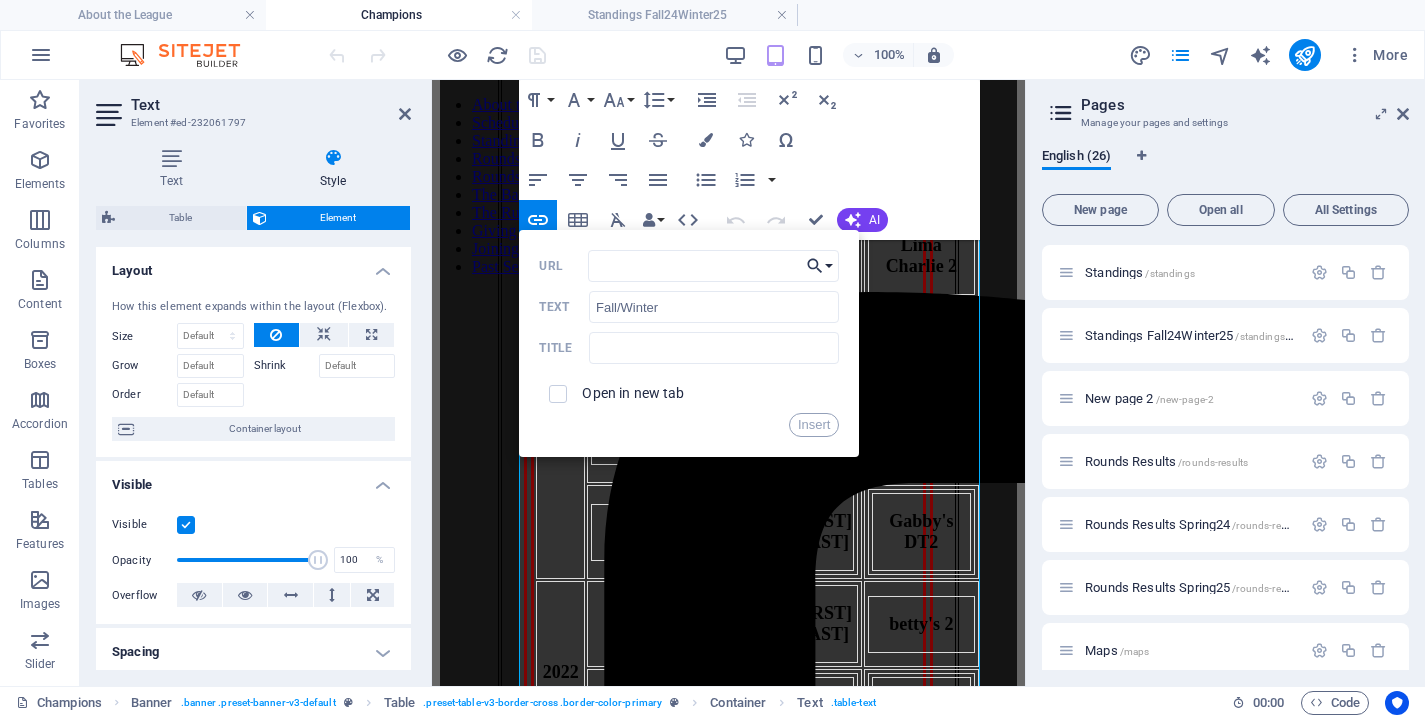 click on "Choose Link" at bounding box center [820, 266] 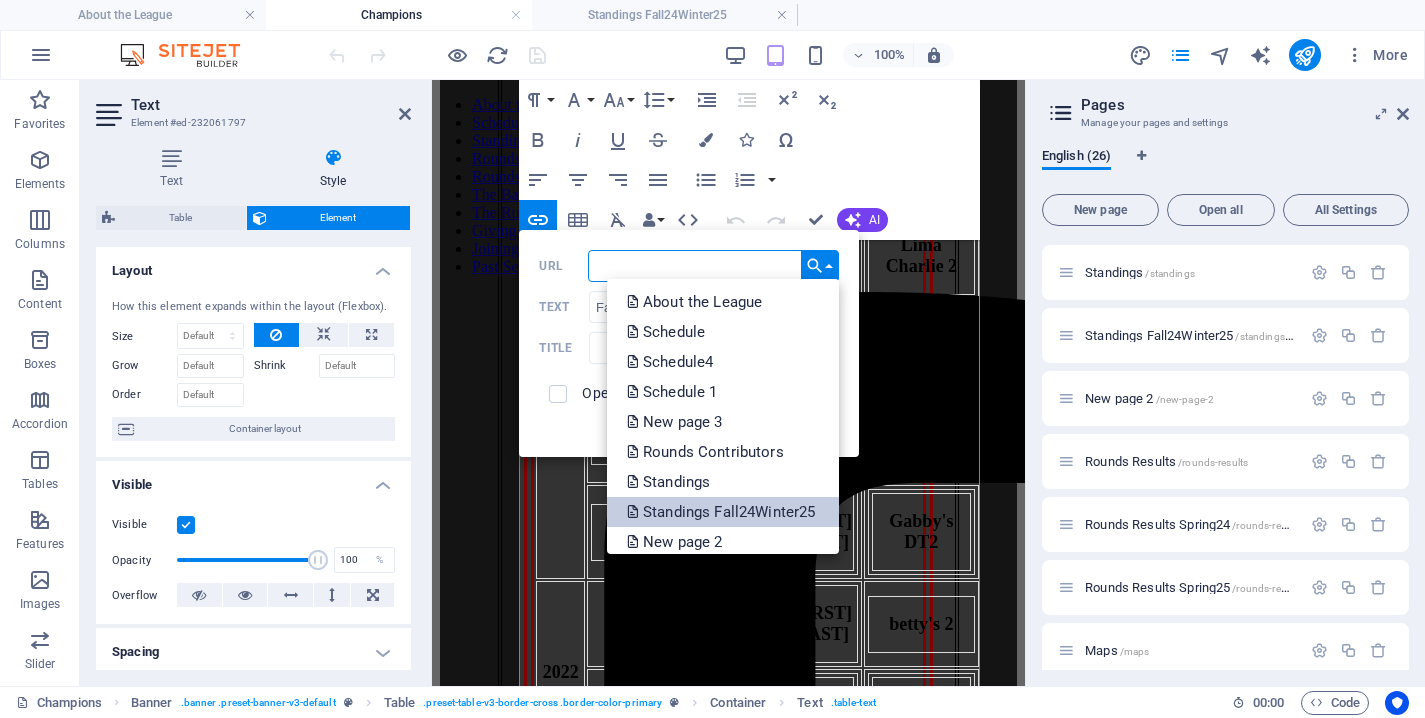 click on "Standings Fall24Winter25" at bounding box center [723, 512] 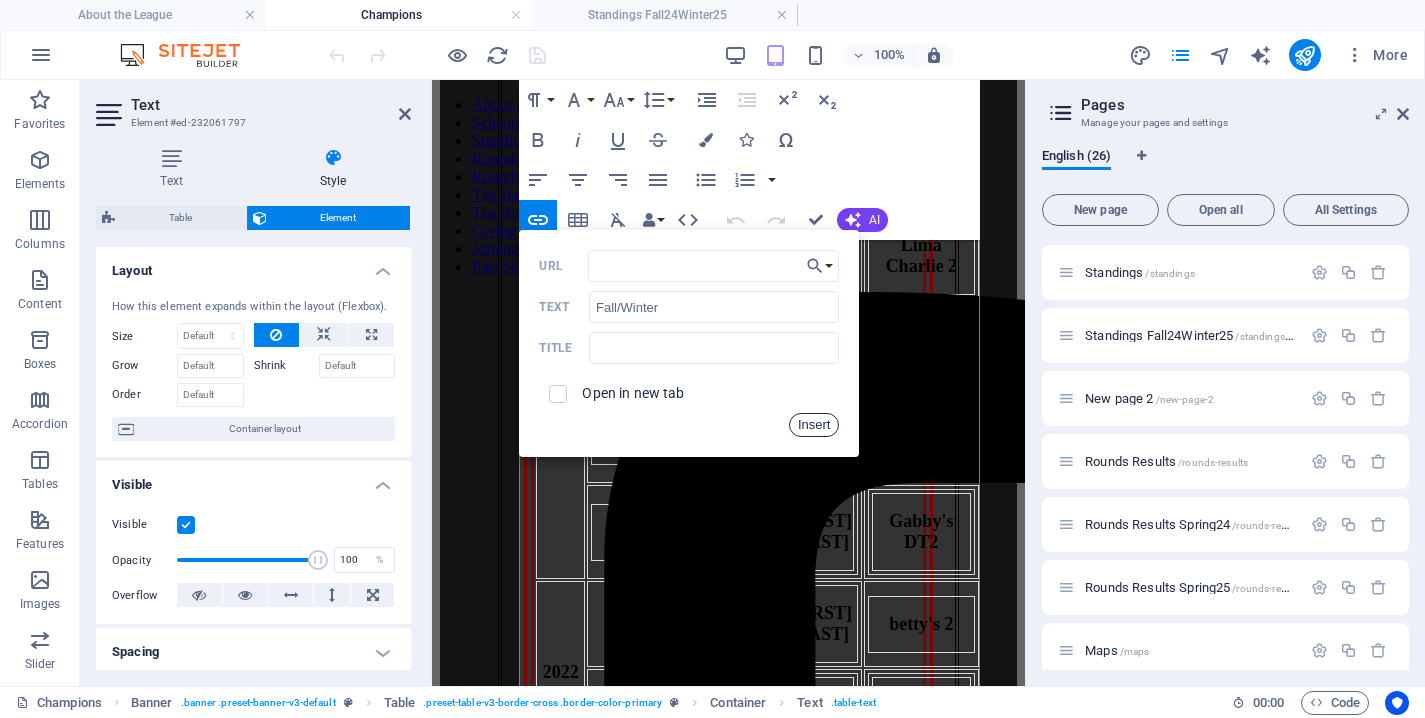 click on "Insert" at bounding box center (814, 425) 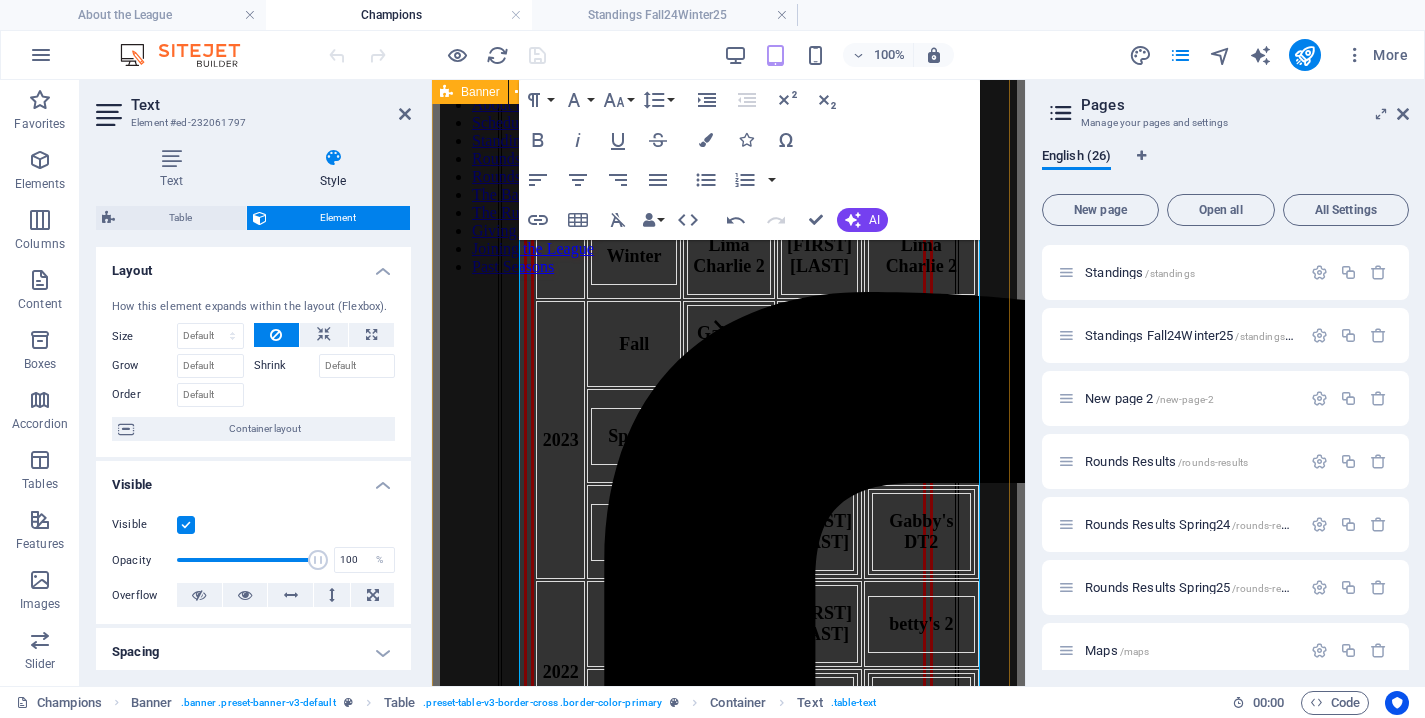 click on "Year  Season League Champ League MVP Team 2025 Spring Lima Charlie 2 Matt Moore Feathers 1 24/25 Fall/Winter Lima Charlie 2 Lisa Wosnica Lima Charlie 2  2024 Spring Lima Charlie 2 Lisa Woznica Lima Charlie 2 Winter Lima Charlie 2 Lisa Woznica Lima Charlie 2 2023 Fall Gabby's DT2  Greg Walker Gabby's KR 1 Spring Gabby's DT2 Siobhan Dempsey Gabby's KR 2 Winter Gabby's DT1 Bill Wood Gabby's DT2 2022 Fall betty's 1 Lisa Woznica betty's 2 Spring Scotland Yard 1  Dave Sampson Black Swan 1 2020  Winter betty's 2 Matt Moore Rival's 2 2019 Fall Salty Dog 1 Matt Moore Rival's 2 Spring  Gabby's KR 2 Dave Sampson Stratenger’s 1 Winter betty's 2 Lisa Woznica betty's 2 2018 Fall Salty Dog 1 Stephen Medicky Fox & Fiddle 2  Spring Salty Dog 1 Billy Wood betty's 2 Winter Salty Dog 1 Lisa Woznica betty's 2 2017 Fall betty's 2 Lisa Woznica betty's 2 Spring  Gabby's KR 2  Matt Moore  Stratengers 2 Winter Salty Dog 1  Mark Brown Gabby's KR 2 2016 Fall  Salty Dog 1 Jason Hawkins Feathers 2 Spring Gabby's KR 2 2015" at bounding box center [728, 2186] 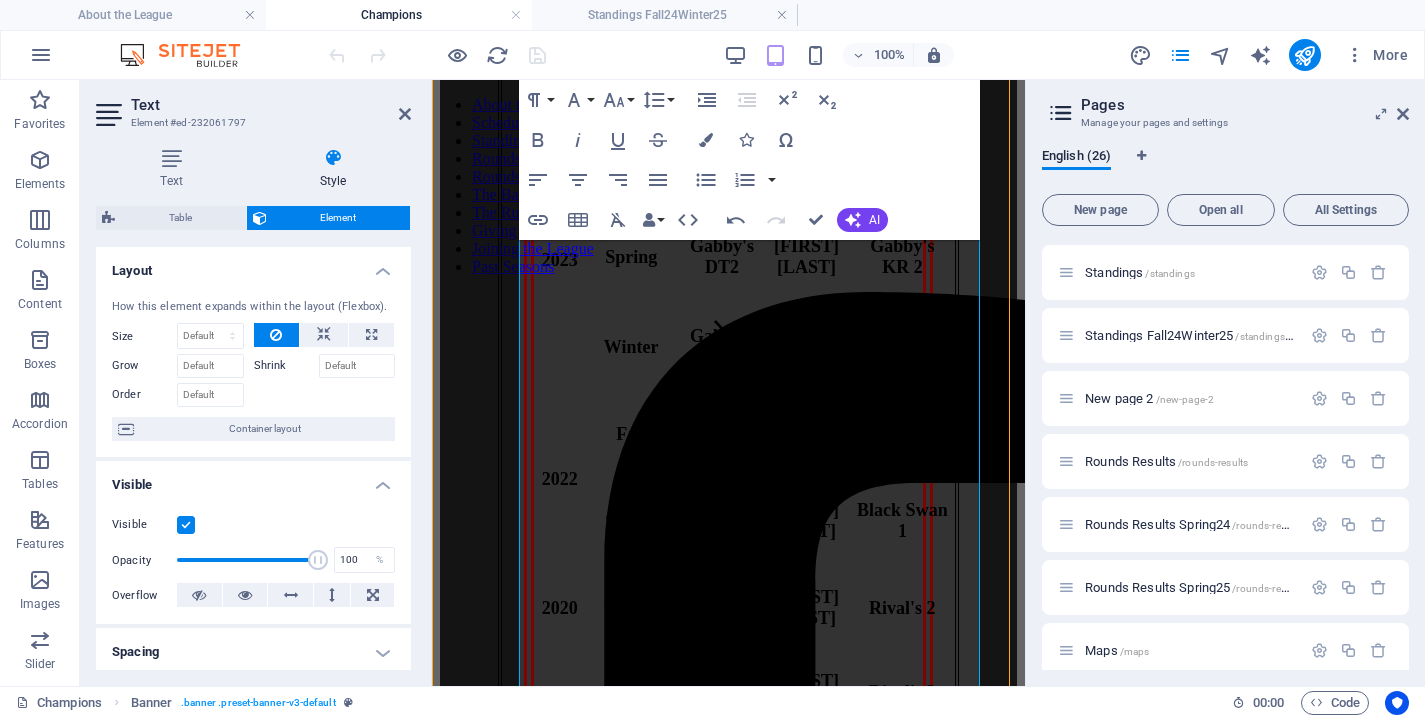 scroll, scrollTop: 358, scrollLeft: 0, axis: vertical 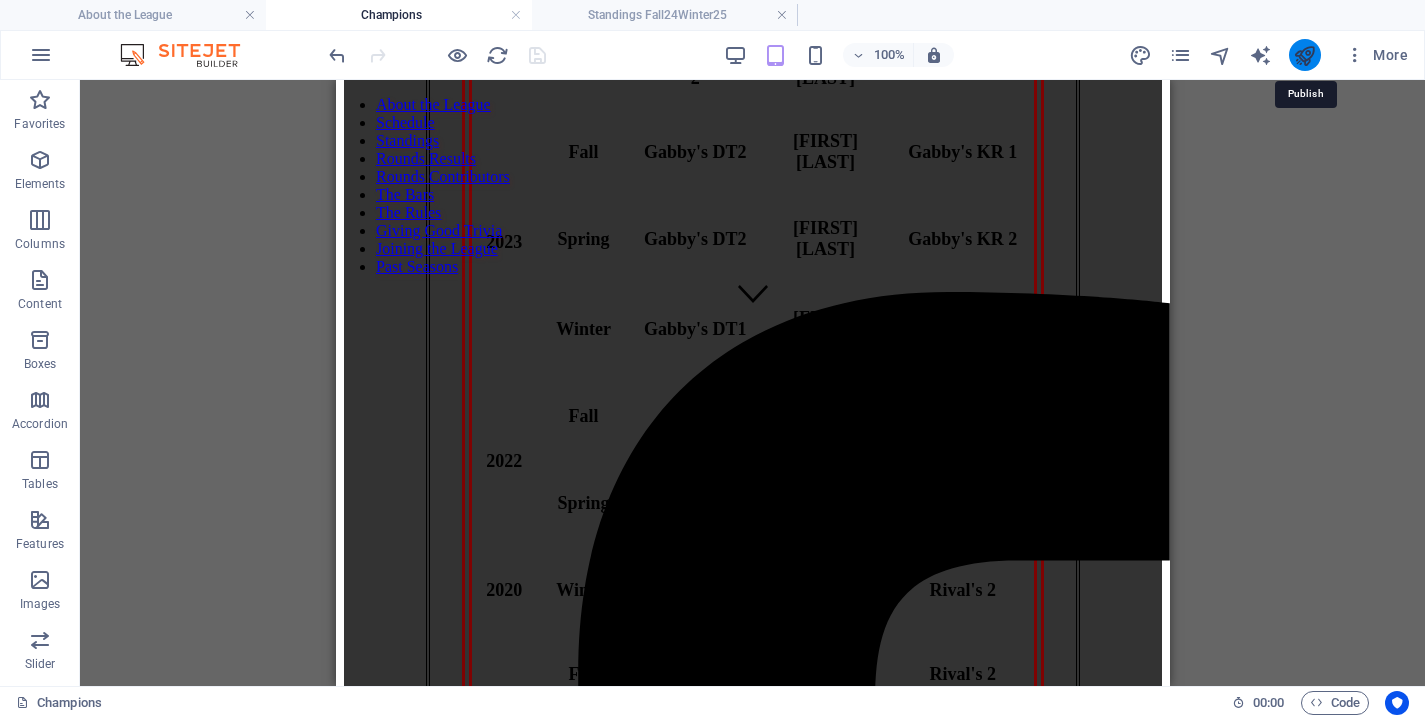 click at bounding box center [1304, 55] 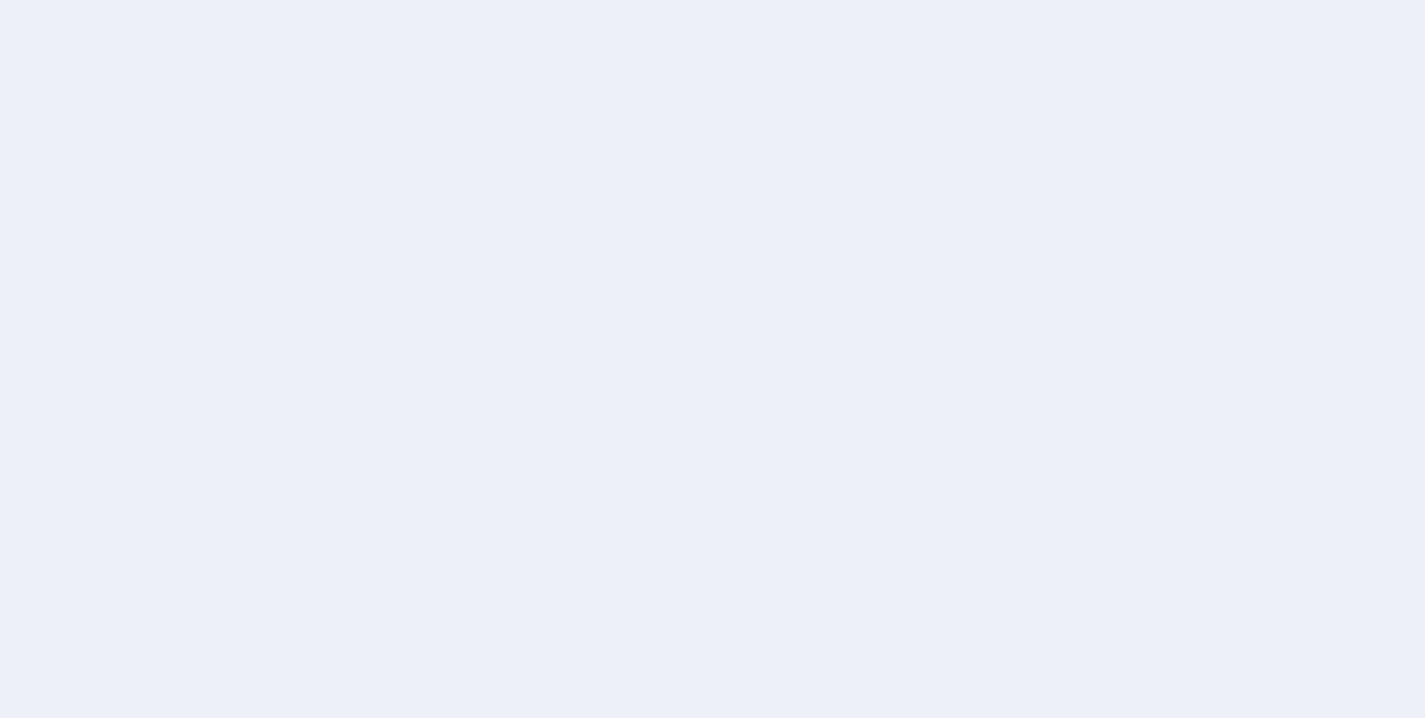 scroll, scrollTop: 0, scrollLeft: 0, axis: both 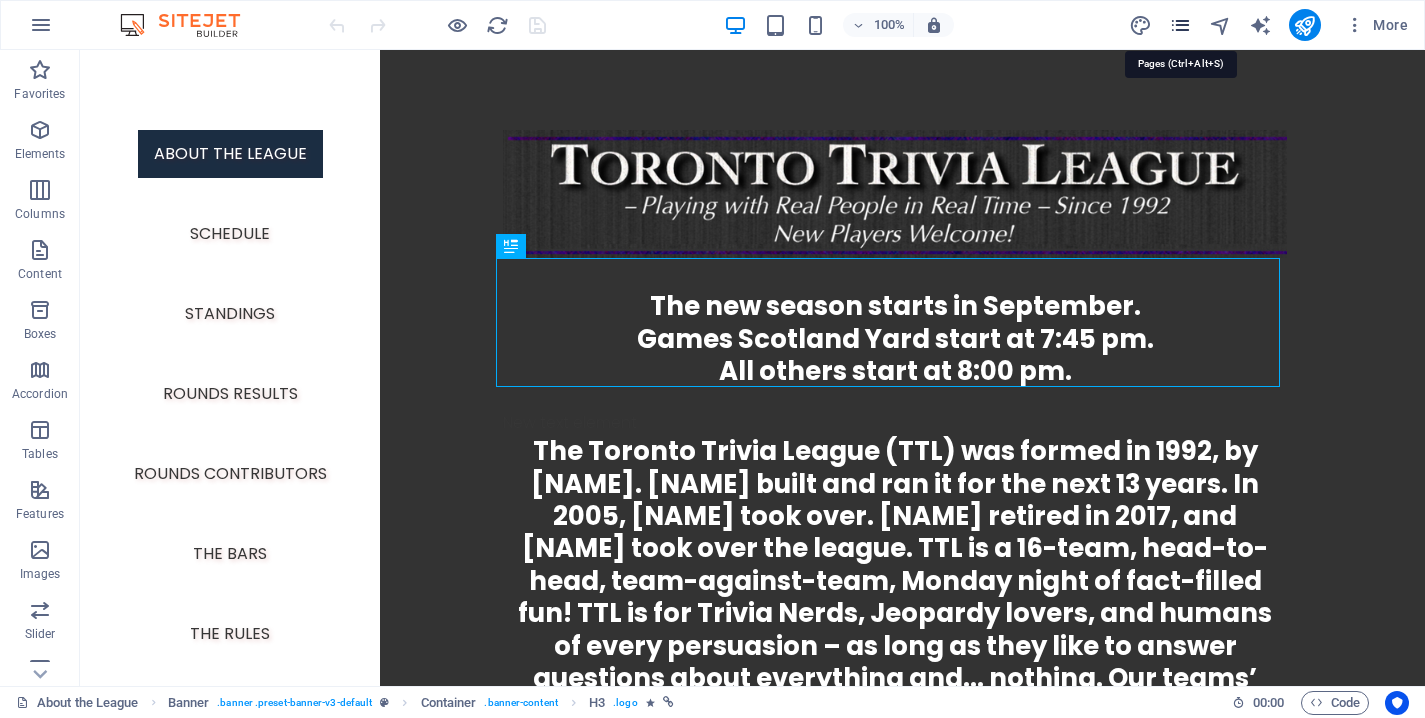 click at bounding box center [1180, 25] 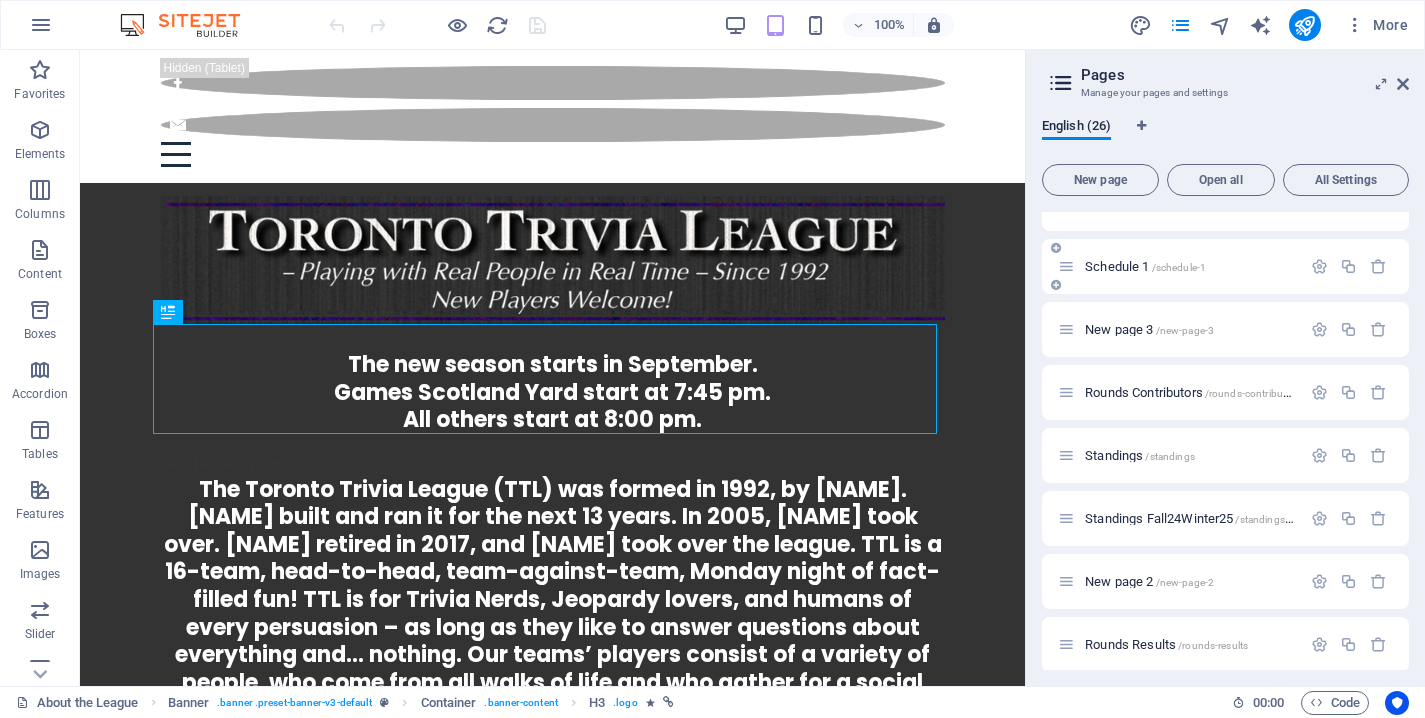 scroll, scrollTop: 163, scrollLeft: 0, axis: vertical 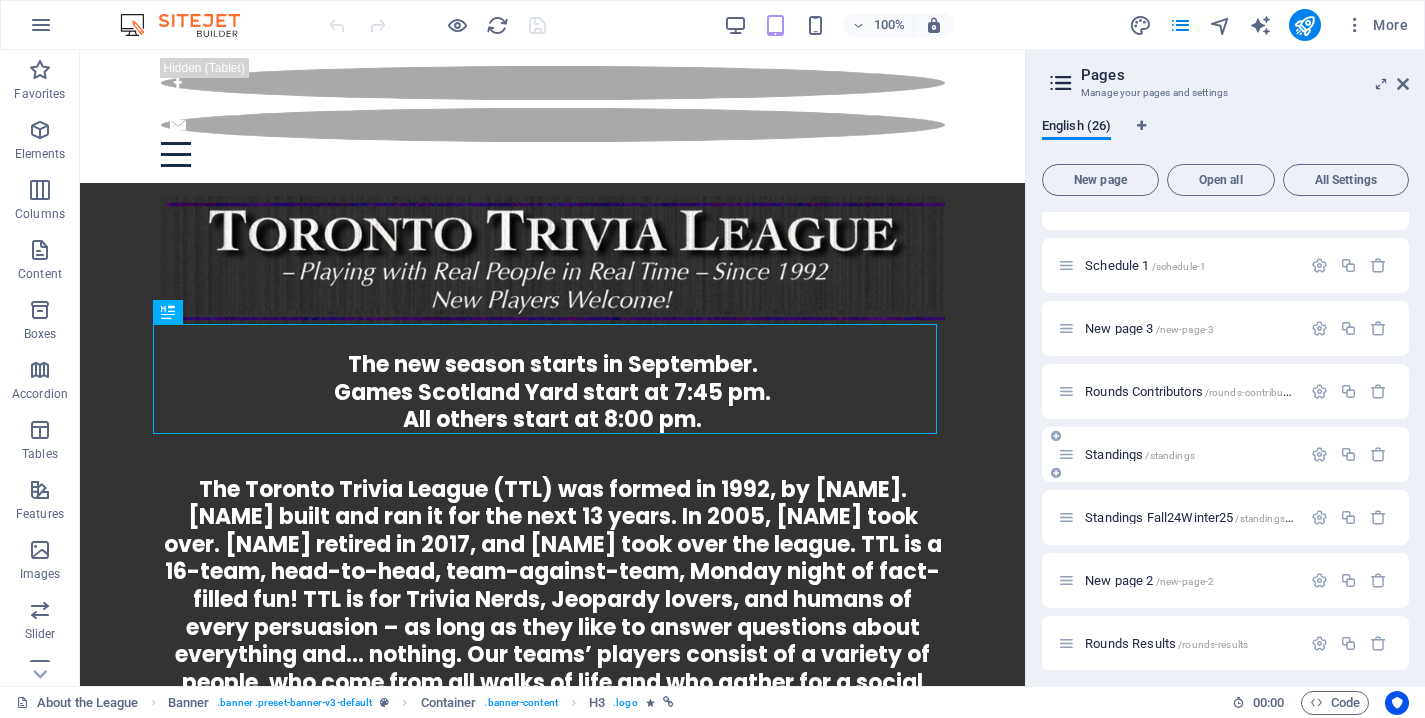 click on "Standings /standings" at bounding box center [1140, 454] 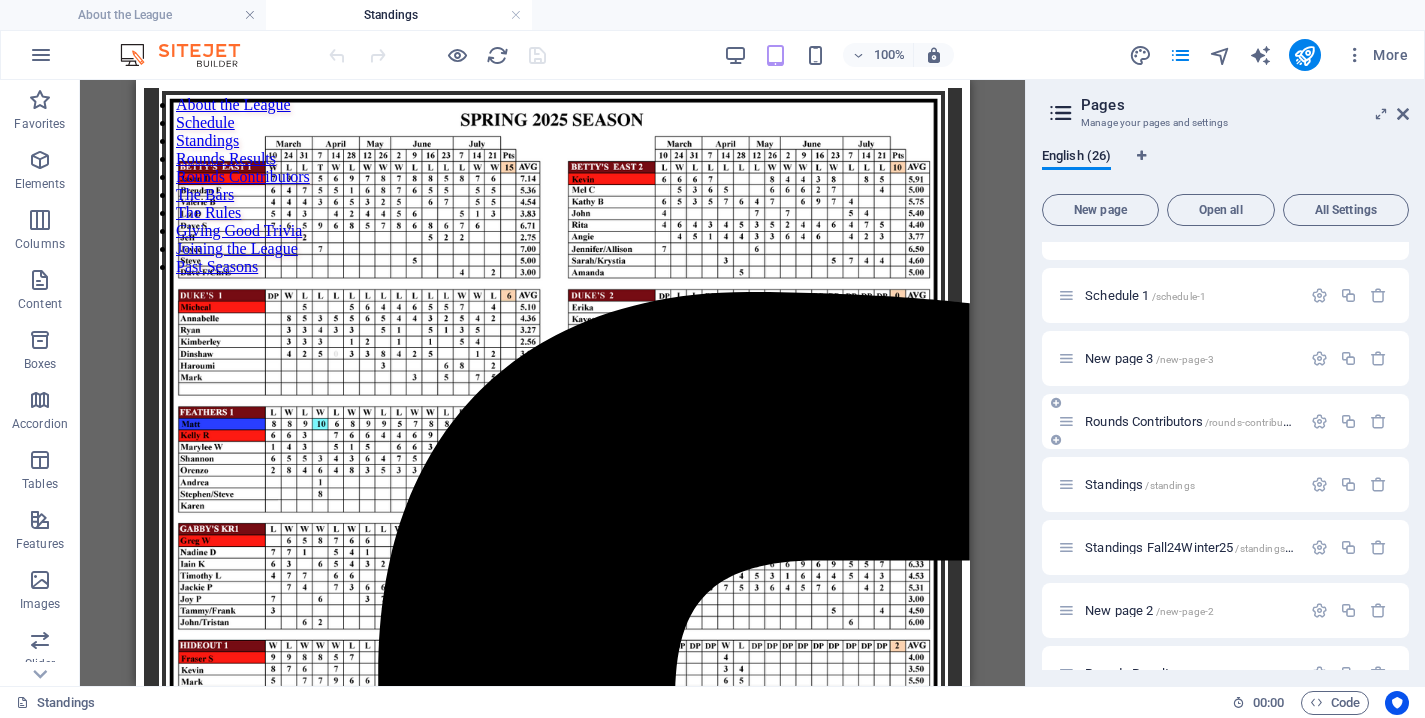 scroll, scrollTop: 0, scrollLeft: 0, axis: both 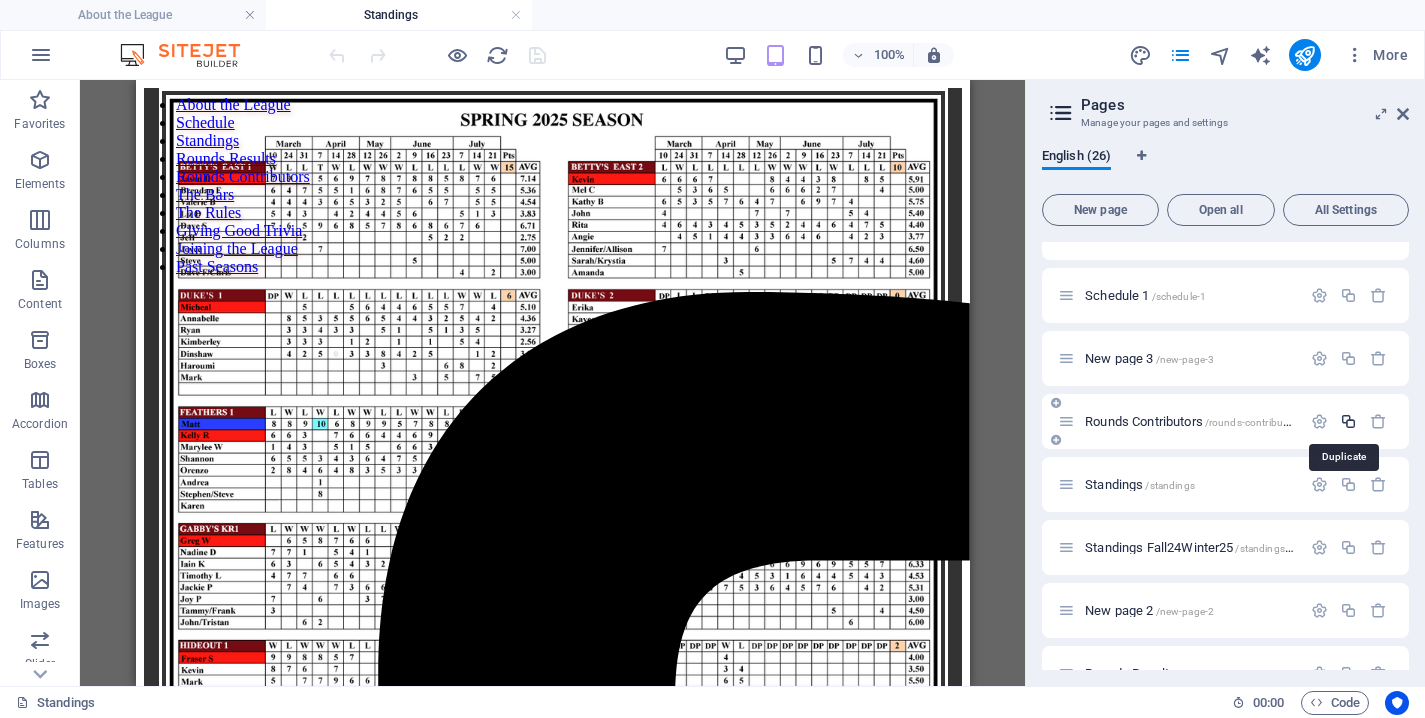 click at bounding box center (1348, 421) 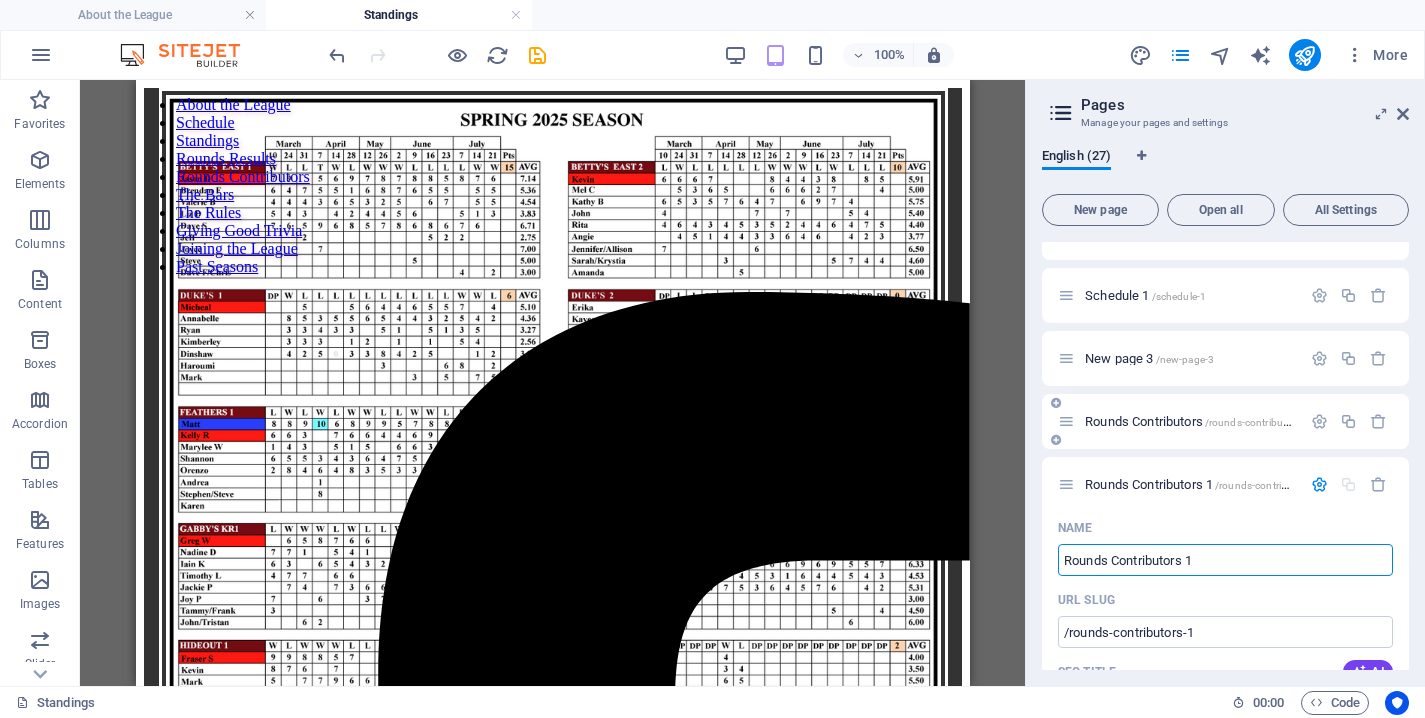 click on "Rounds Contributors /rounds-contributors" at bounding box center [1225, 421] 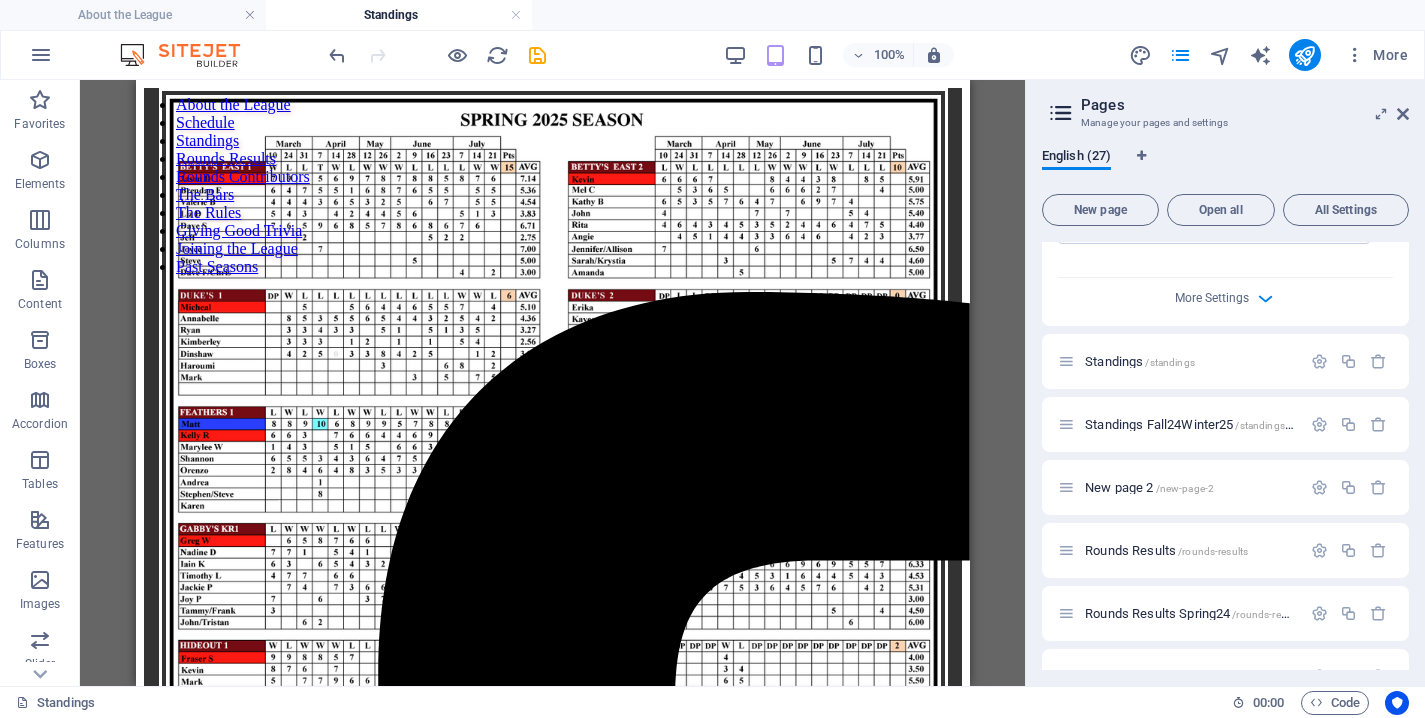 scroll, scrollTop: 1152, scrollLeft: 0, axis: vertical 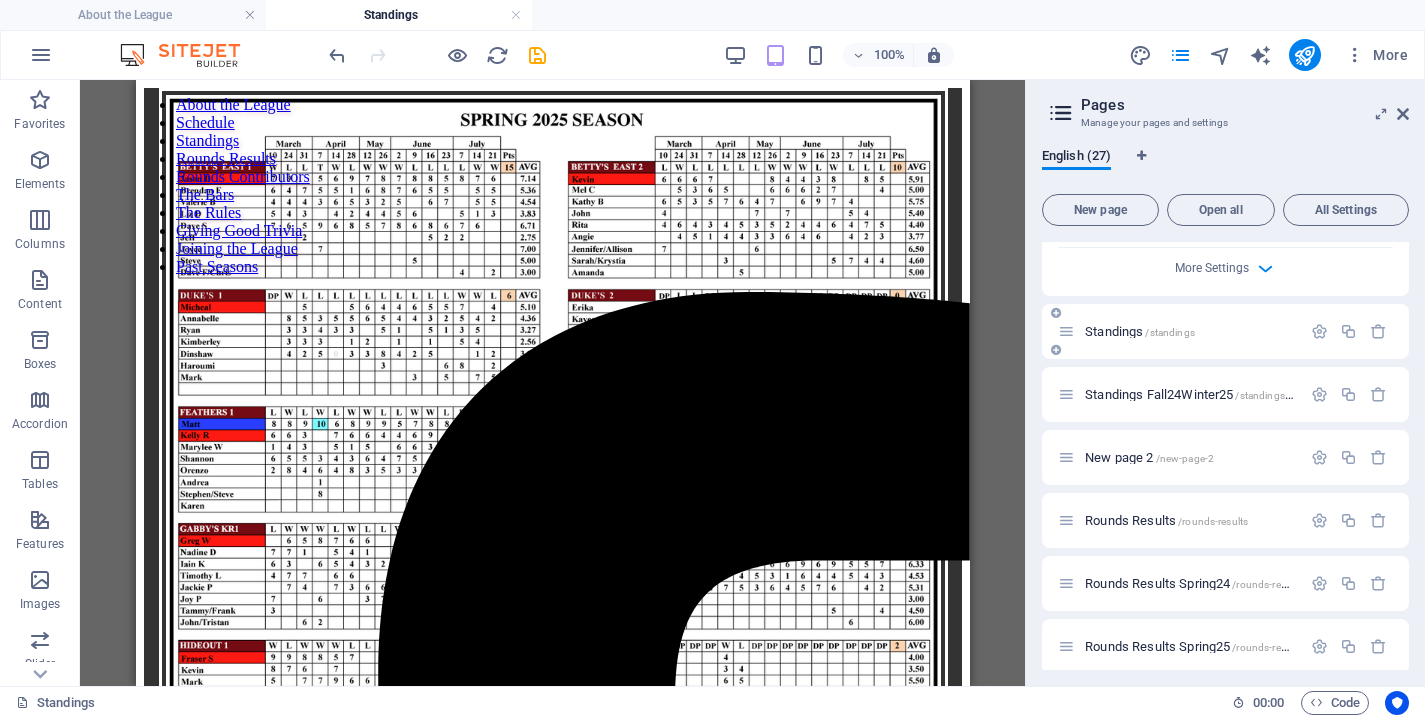 click on "Standings /standings" at bounding box center (1140, 331) 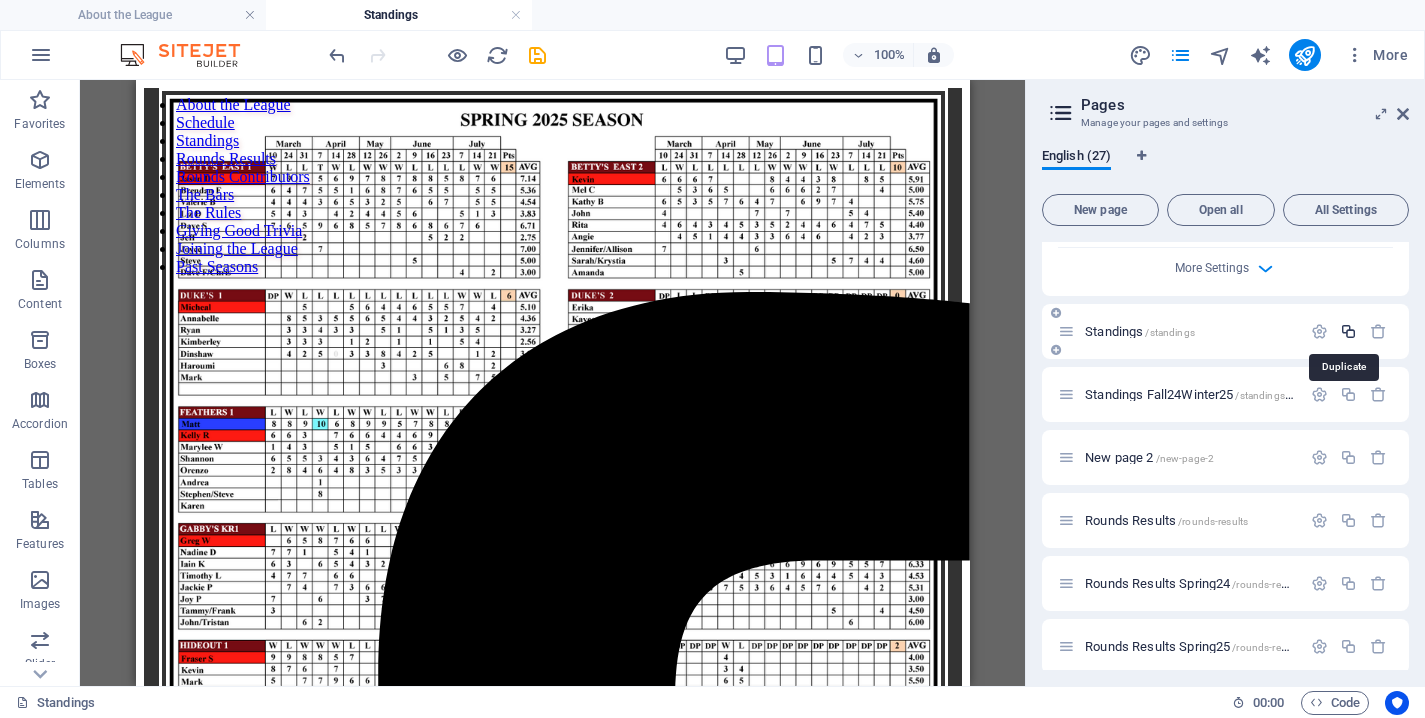 click at bounding box center (1348, 331) 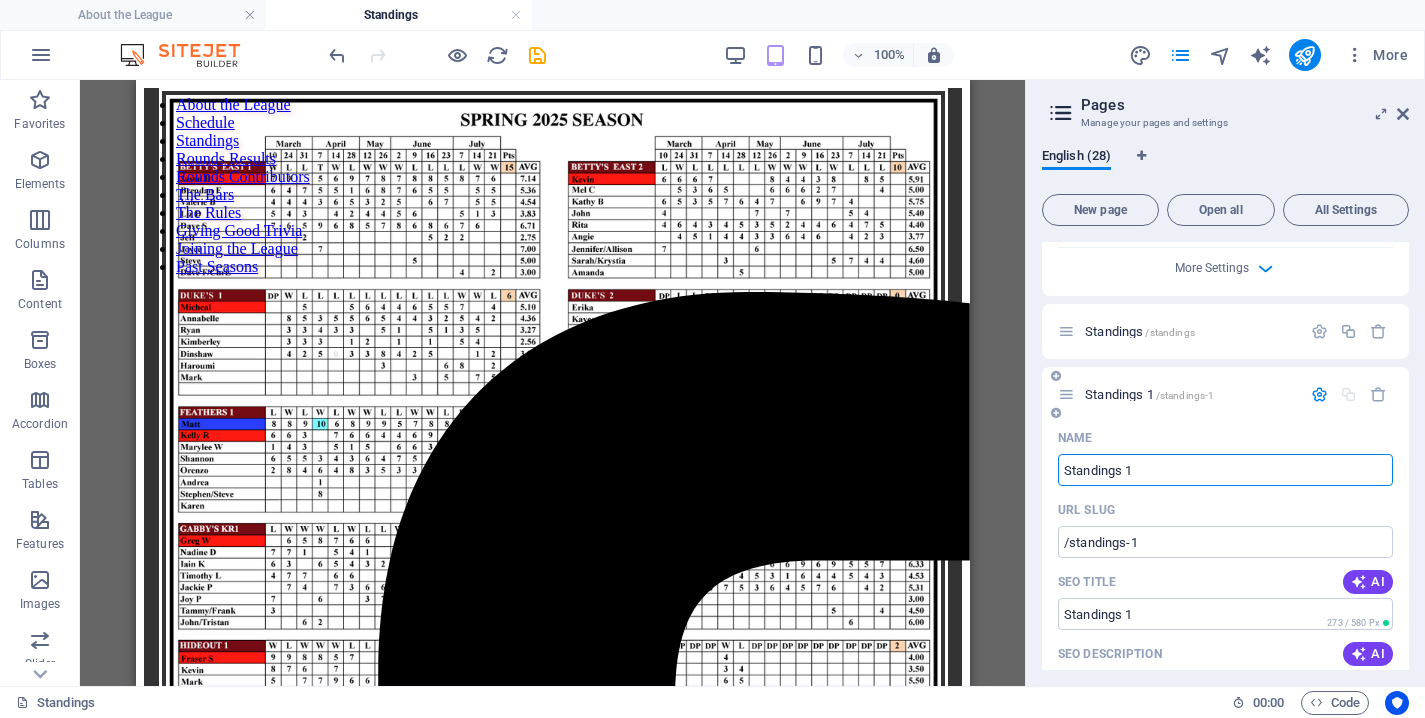 click on "Standings 1" at bounding box center [1225, 470] 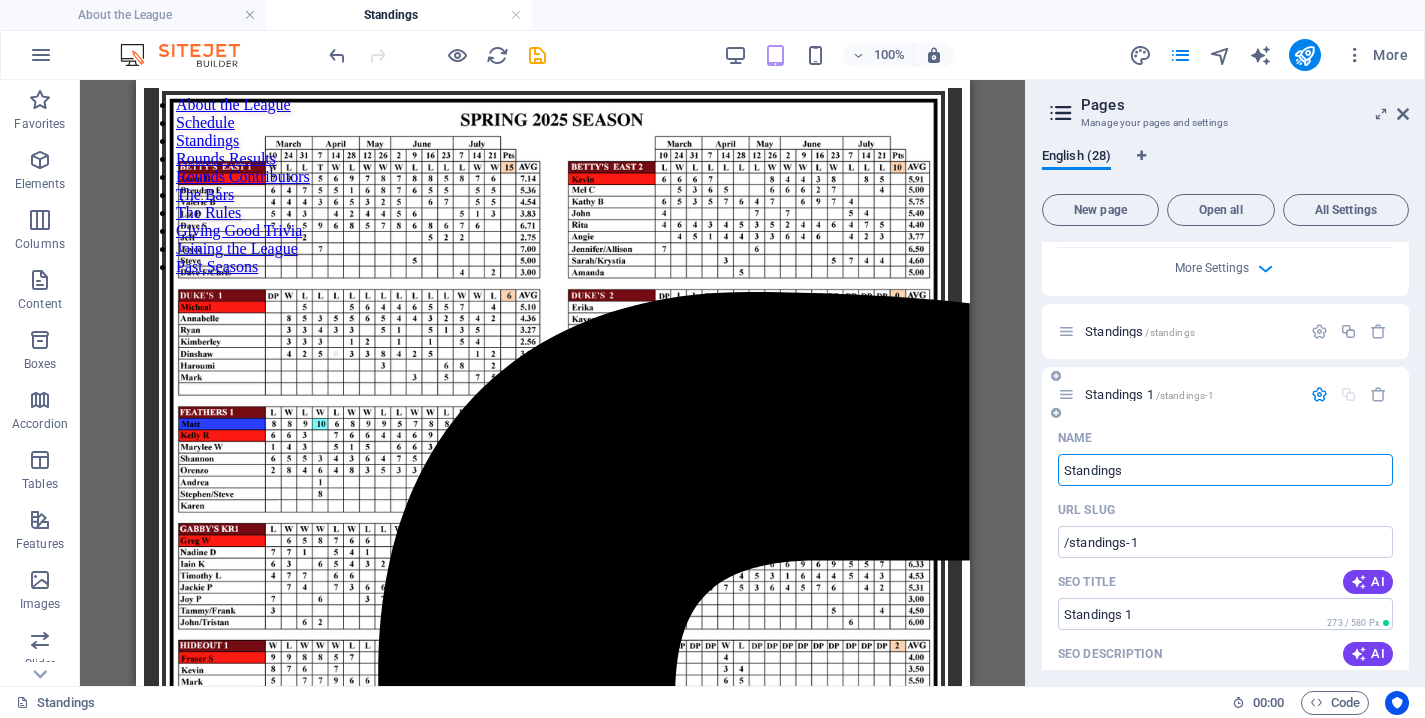 type on "Standings" 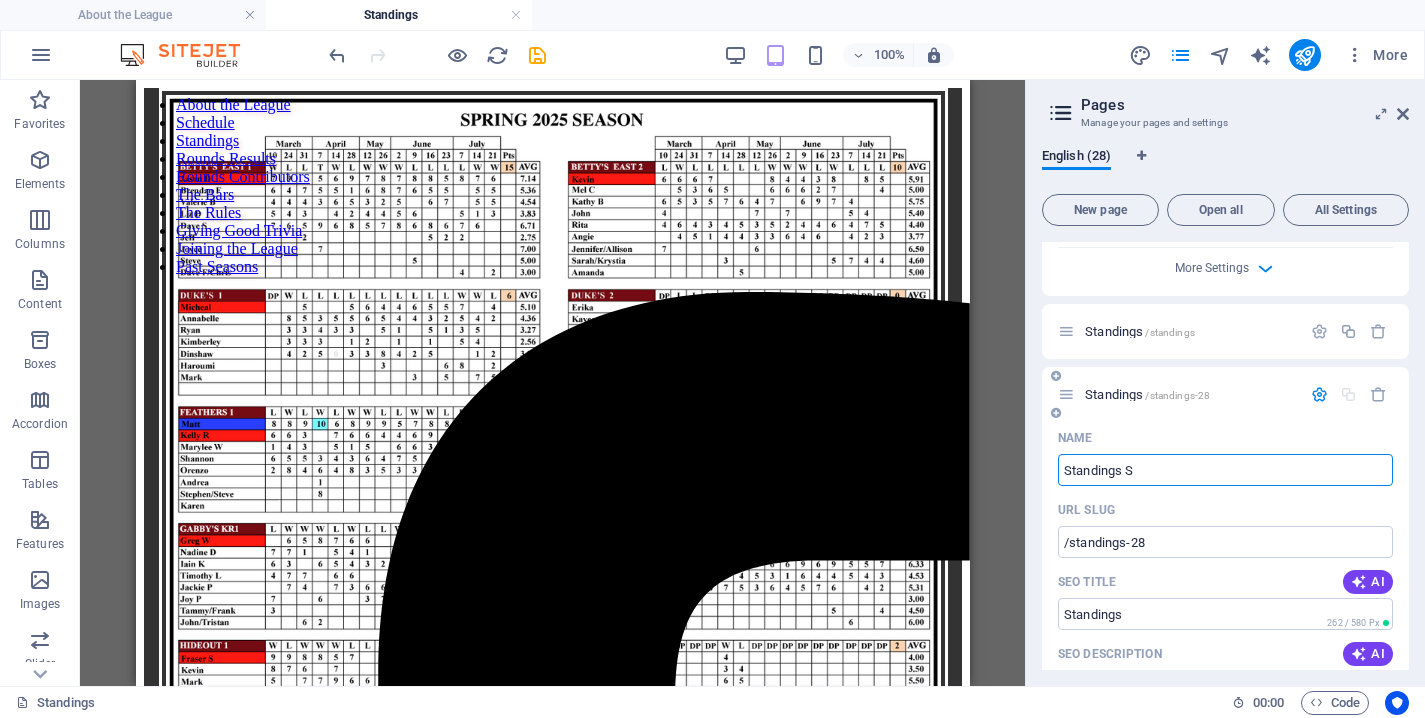type on "Standings Sp" 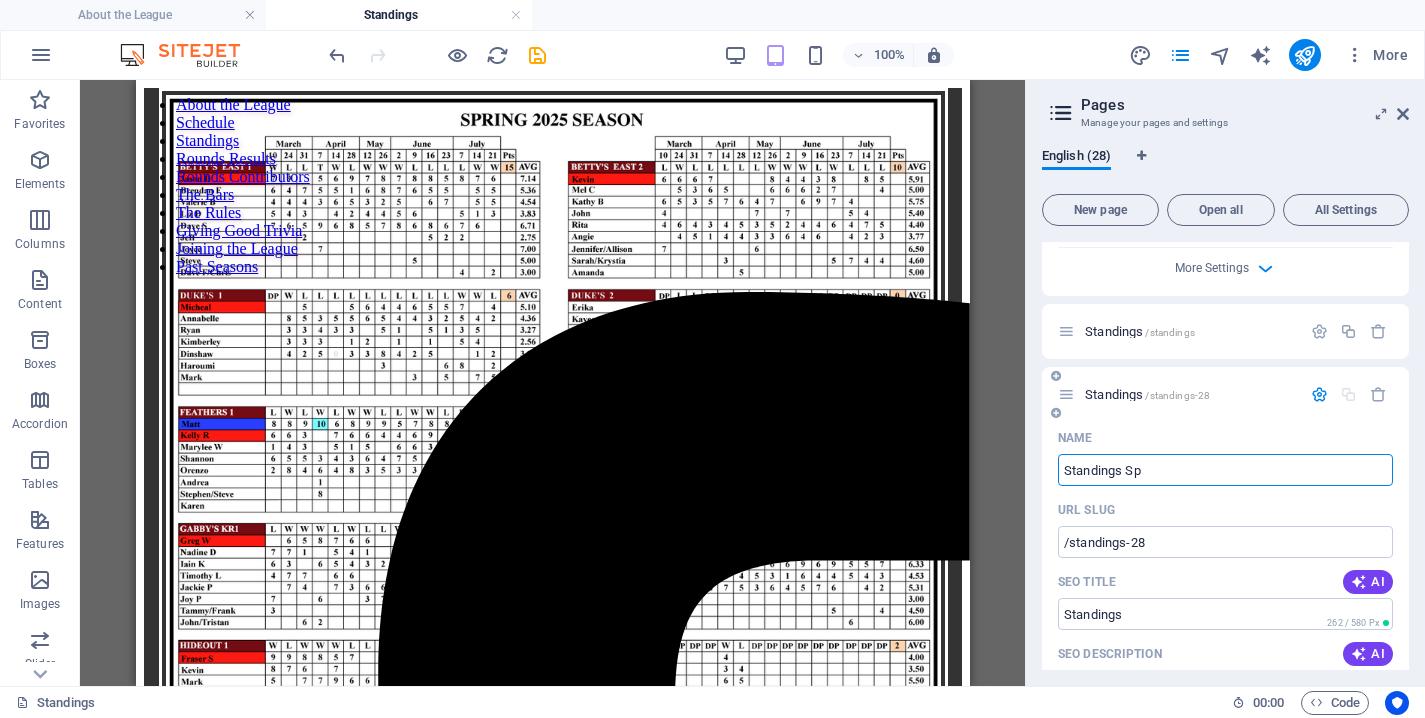type on "Standings S" 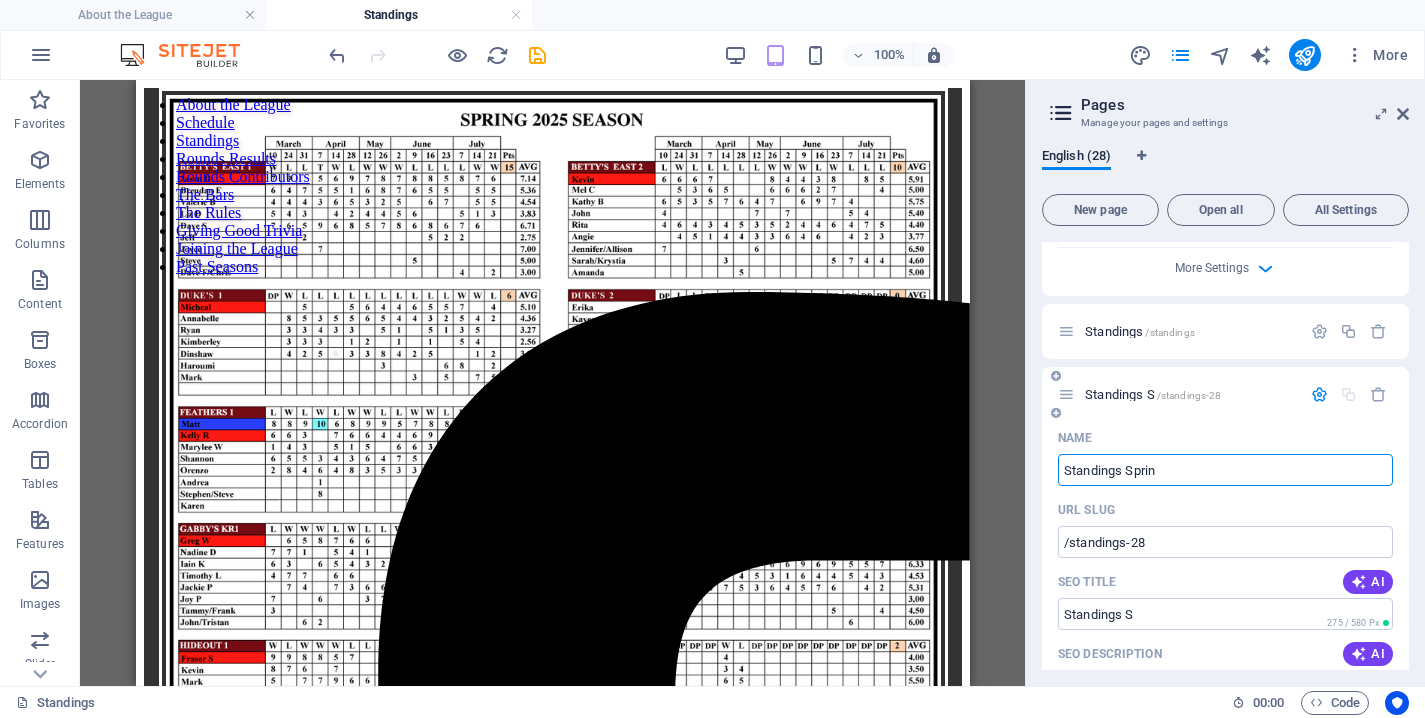 type on "Standings Spring" 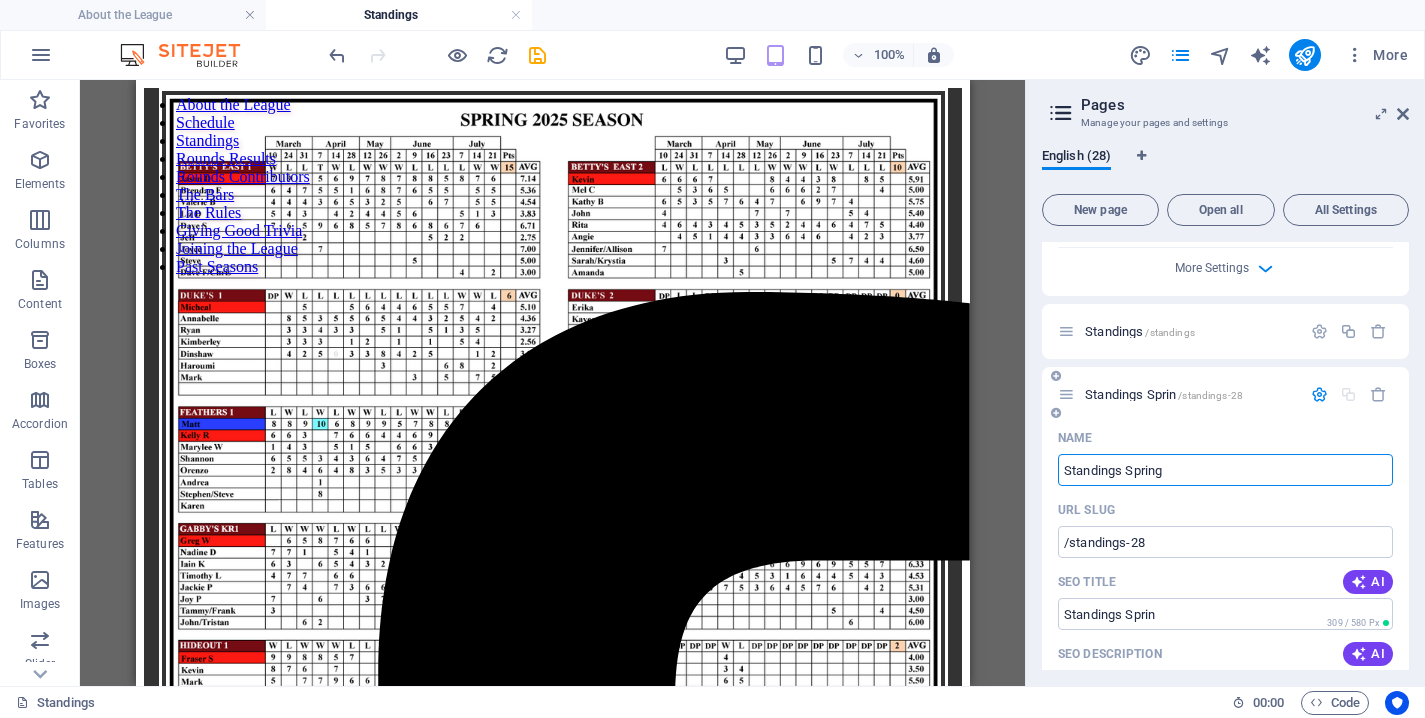 type on "Standings Spring" 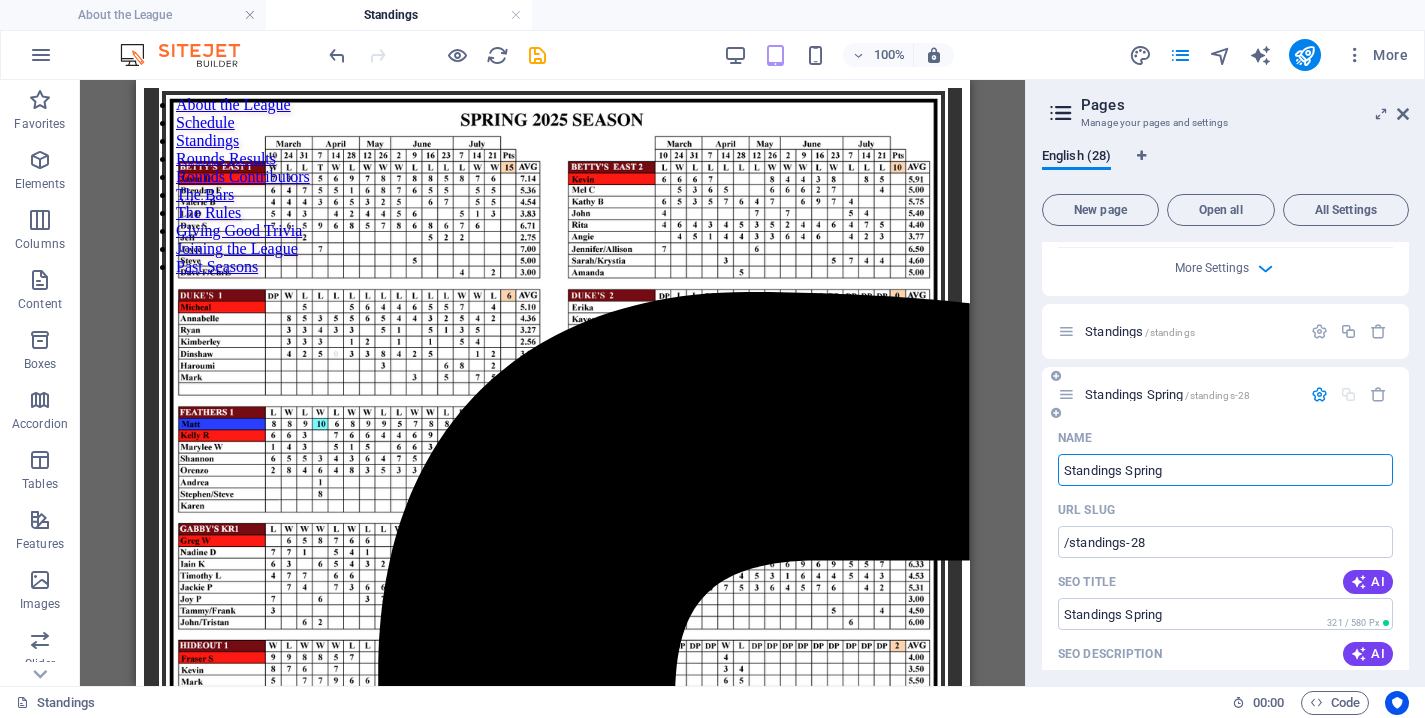 type on "Standings Spring 2" 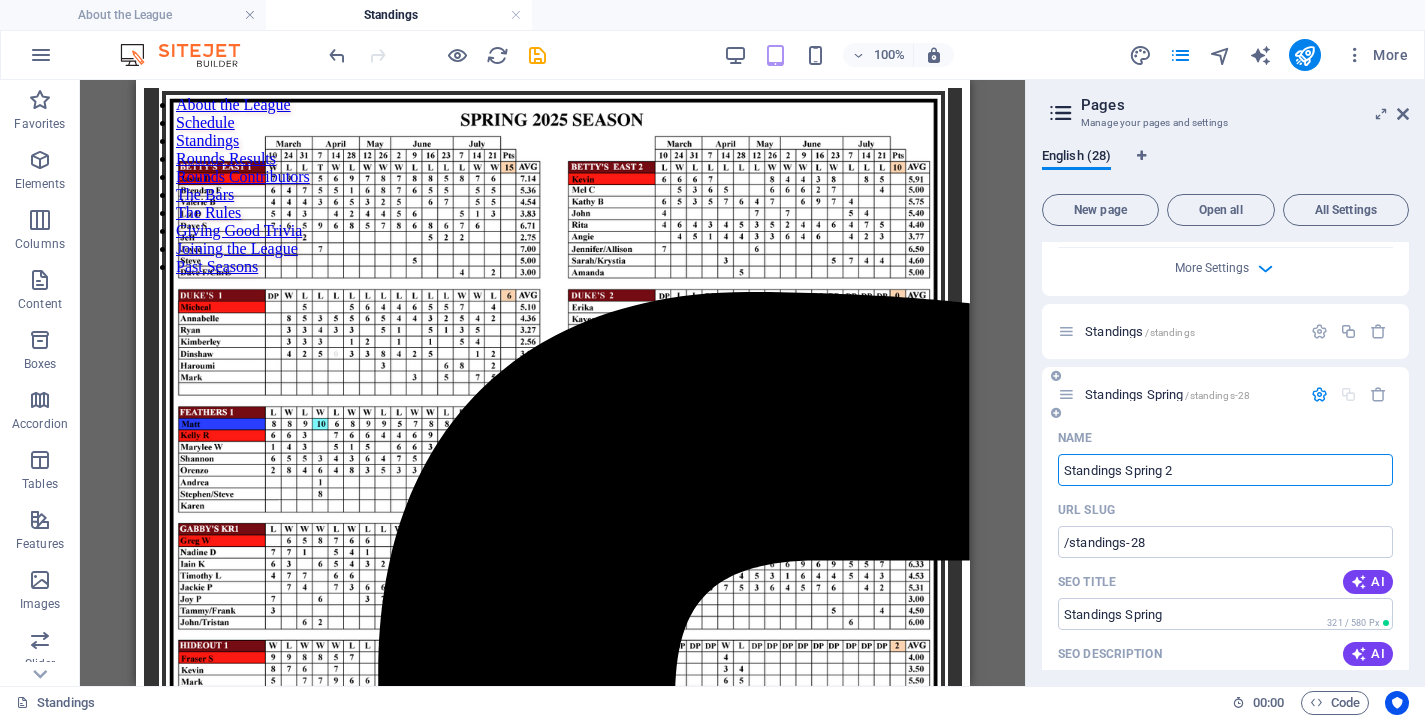 type on "Standings Spring" 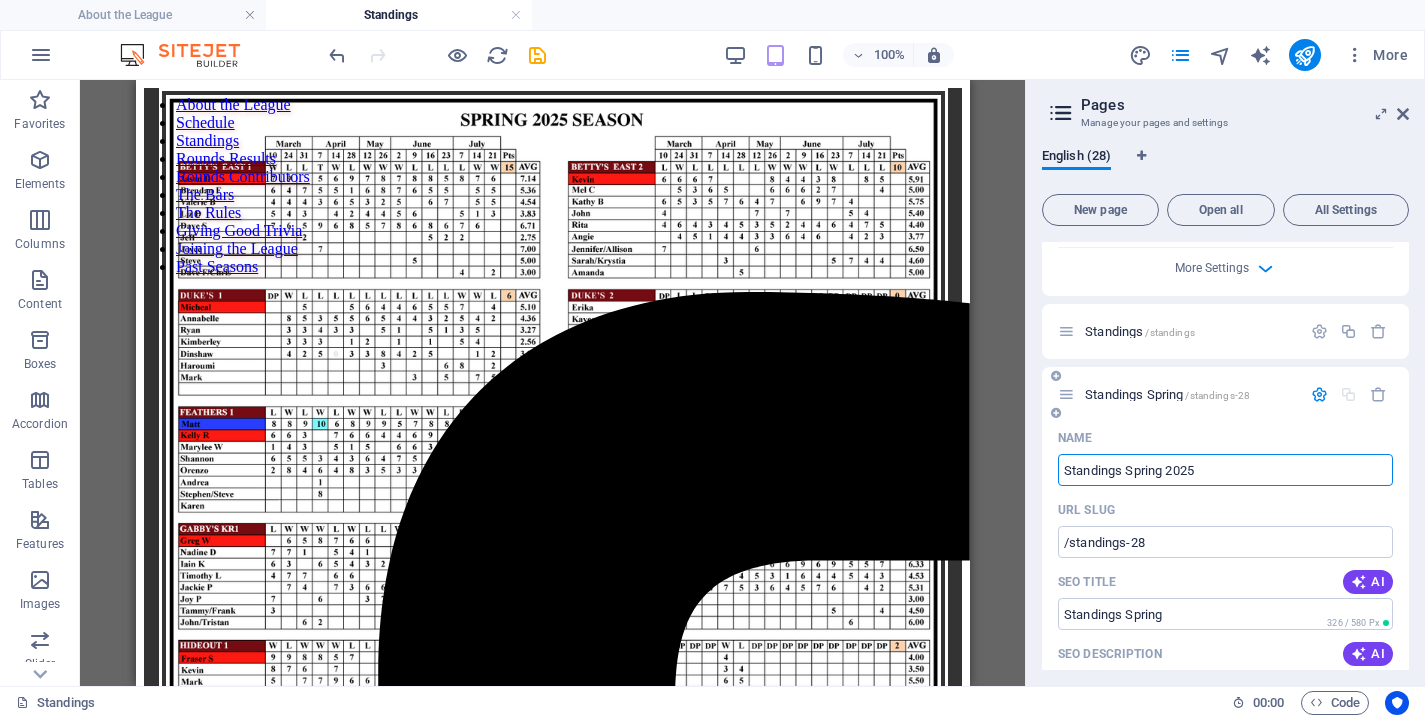 type on "Standings Spring 2025" 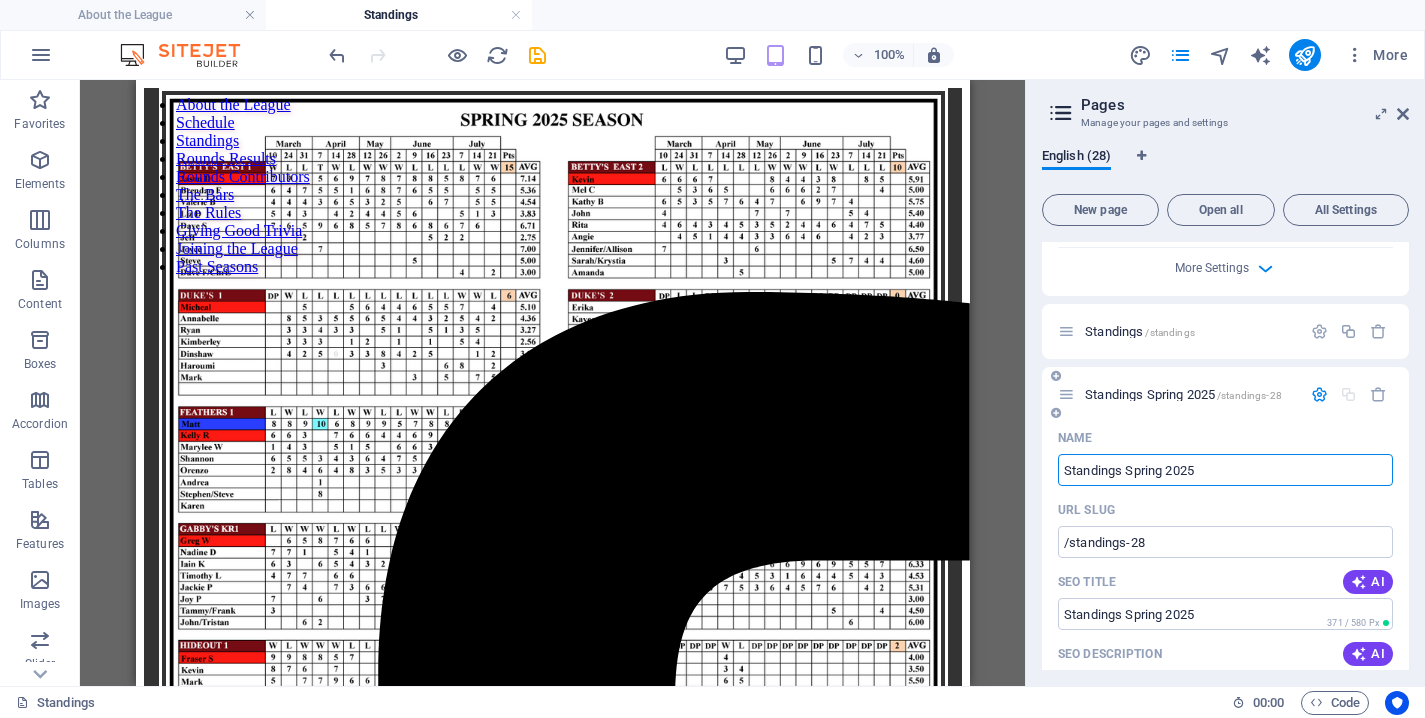 type on "Standings Spring 2025" 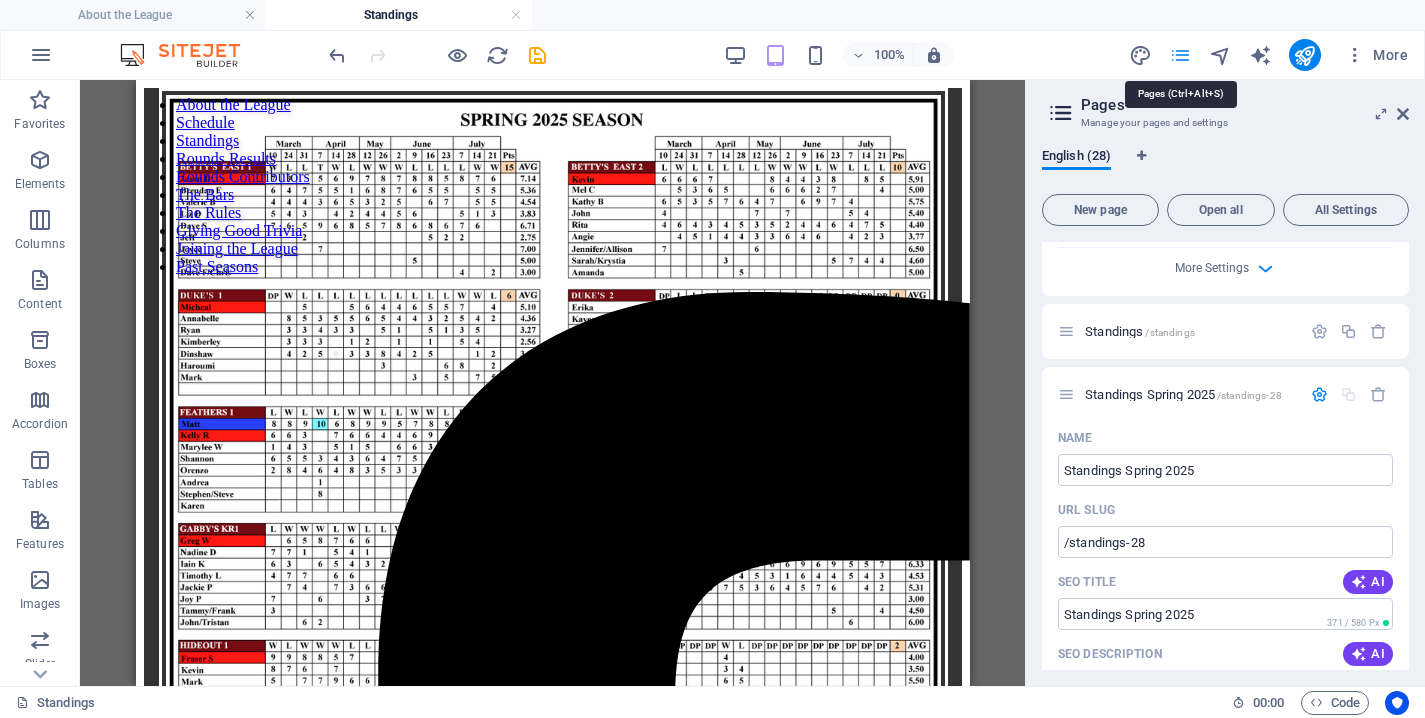 click at bounding box center (1180, 55) 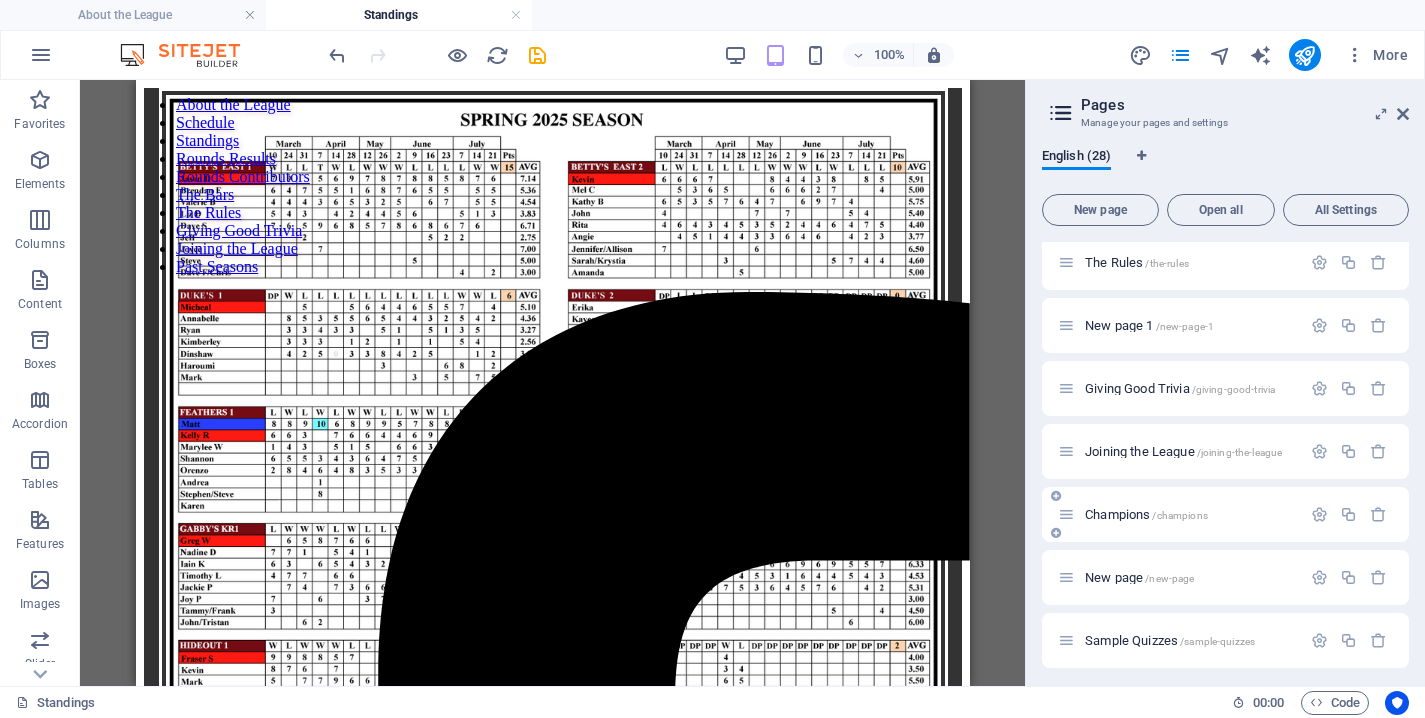 scroll, scrollTop: 2499, scrollLeft: 0, axis: vertical 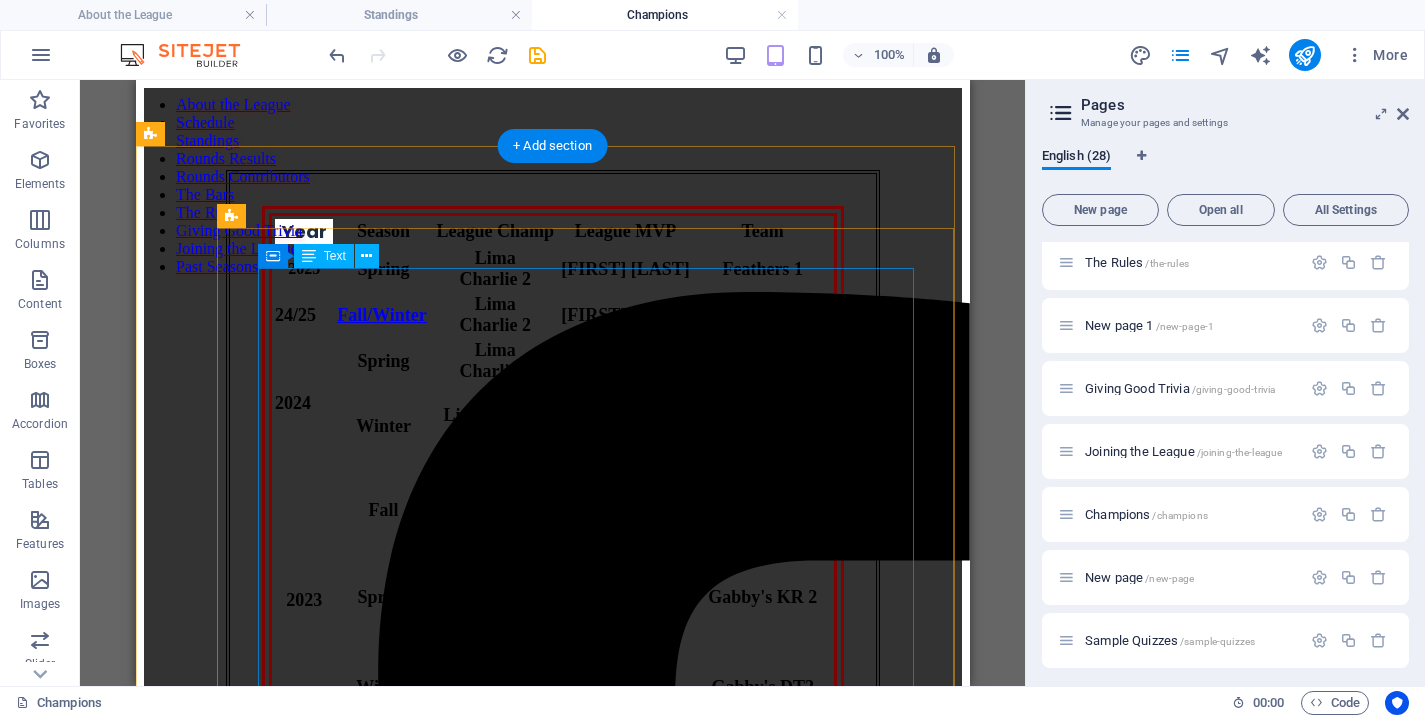 click on "Year  Season League Champ League MVP Team 2025 Spring Lima Charlie 2 Matt Moore Feathers 1 24/25 Fall/Winter Lima Charlie 2 Lisa Wosnica Lima Charlie 2  2024 Spring Lima Charlie 2 Lisa Woznica Lima Charlie 2 Winter Lima Charlie 2 Lisa Woznica Lima Charlie 2 2023 Fall Gabby's DT2  Greg Walker Gabby's KR 1 Spring Gabby's DT2 Siobhan Dempsey Gabby's KR 2 Winter Gabby's DT1 Bill Wood Gabby's DT2 2022 Fall betty's 1 Lisa Woznica betty's 2 Spring Scotland Yard 1  Dave Sampson Black Swan 1 2020  Winter betty's 2 Matt Moore Rival's 2 2019 Fall Salty Dog 1 Matt Moore Rival's 2 Spring  Gabby's KR 2 Dave Sampson Stratenger’s 1 Winter betty's 2 Lisa Woznica betty's 2 2018 Fall Salty Dog 1 Stephen Medicky Fox & Fiddle 2  Spring Salty Dog 1 Billy Wood betty's 2 Winter Salty Dog 1 Lisa Woznica betty's 2 2017 Fall betty's 2 Lisa Woznica betty's 2 Spring  Gabby's KR 2  Matt Moore  Stratengers 2 Winter Salty Dog 1  Mark Brown Gabby's KR 2 2016 Fall  Salty Dog 1 Jason Hawkins Feathers 2 Spring Gabby's KR 2 2015" at bounding box center (552, 2271) 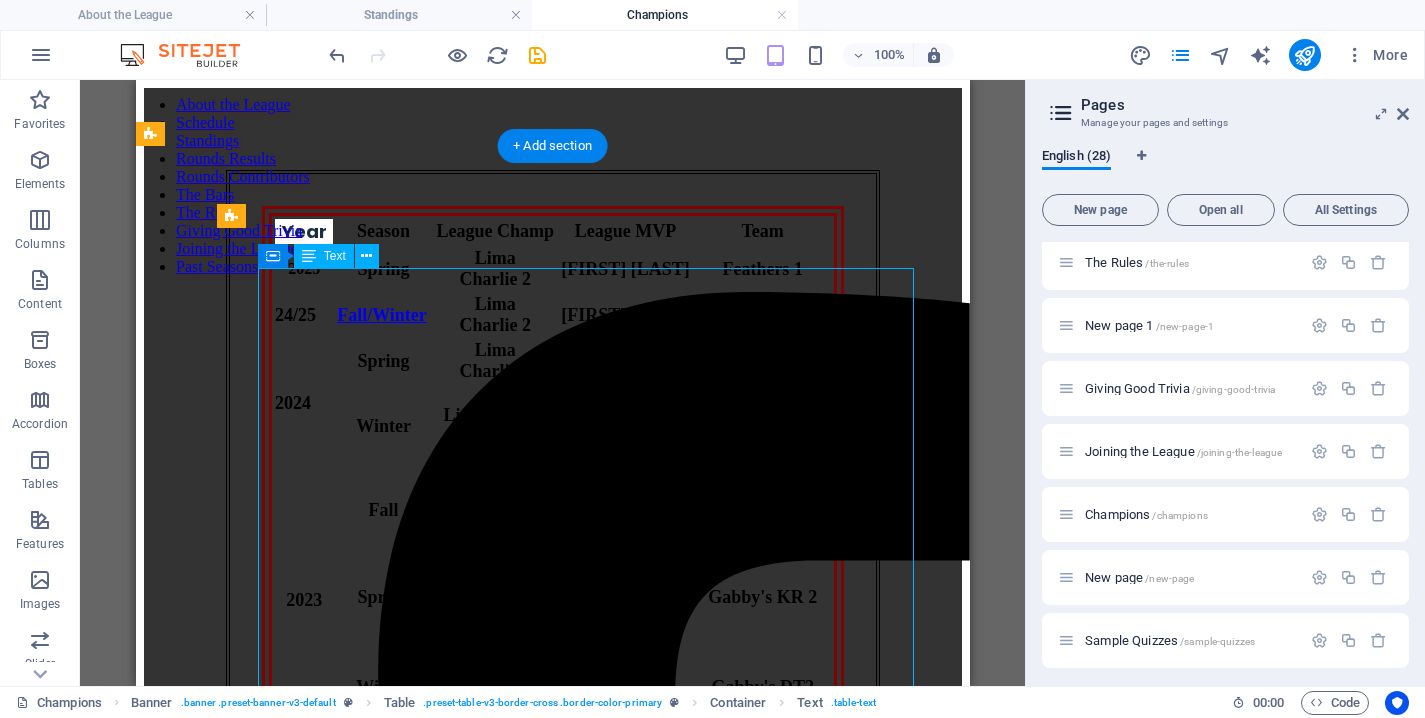 click on "Year  Season League Champ League MVP Team 2025 Spring Lima Charlie 2 Matt Moore Feathers 1 24/25 Fall/Winter Lima Charlie 2 Lisa Wosnica Lima Charlie 2  2024 Spring Lima Charlie 2 Lisa Woznica Lima Charlie 2 Winter Lima Charlie 2 Lisa Woznica Lima Charlie 2 2023 Fall Gabby's DT2  Greg Walker Gabby's KR 1 Spring Gabby's DT2 Siobhan Dempsey Gabby's KR 2 Winter Gabby's DT1 Bill Wood Gabby's DT2 2022 Fall betty's 1 Lisa Woznica betty's 2 Spring Scotland Yard 1  Dave Sampson Black Swan 1 2020  Winter betty's 2 Matt Moore Rival's 2 2019 Fall Salty Dog 1 Matt Moore Rival's 2 Spring  Gabby's KR 2 Dave Sampson Stratenger’s 1 Winter betty's 2 Lisa Woznica betty's 2 2018 Fall Salty Dog 1 Stephen Medicky Fox & Fiddle 2  Spring Salty Dog 1 Billy Wood betty's 2 Winter Salty Dog 1 Lisa Woznica betty's 2 2017 Fall betty's 2 Lisa Woznica betty's 2 Spring  Gabby's KR 2  Matt Moore  Stratengers 2 Winter Salty Dog 1  Mark Brown Gabby's KR 2 2016 Fall  Salty Dog 1 Jason Hawkins Feathers 2 Spring Gabby's KR 2 2015" at bounding box center (552, 2271) 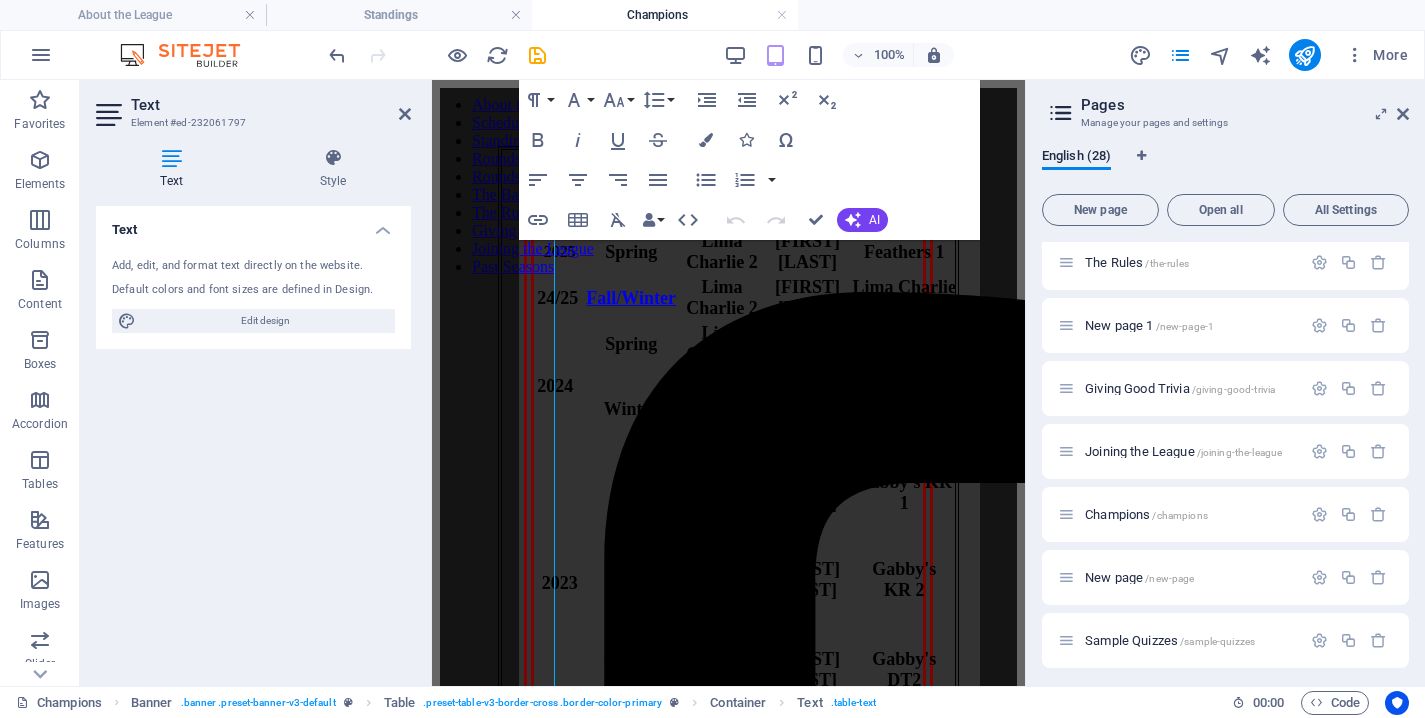scroll, scrollTop: 323, scrollLeft: 0, axis: vertical 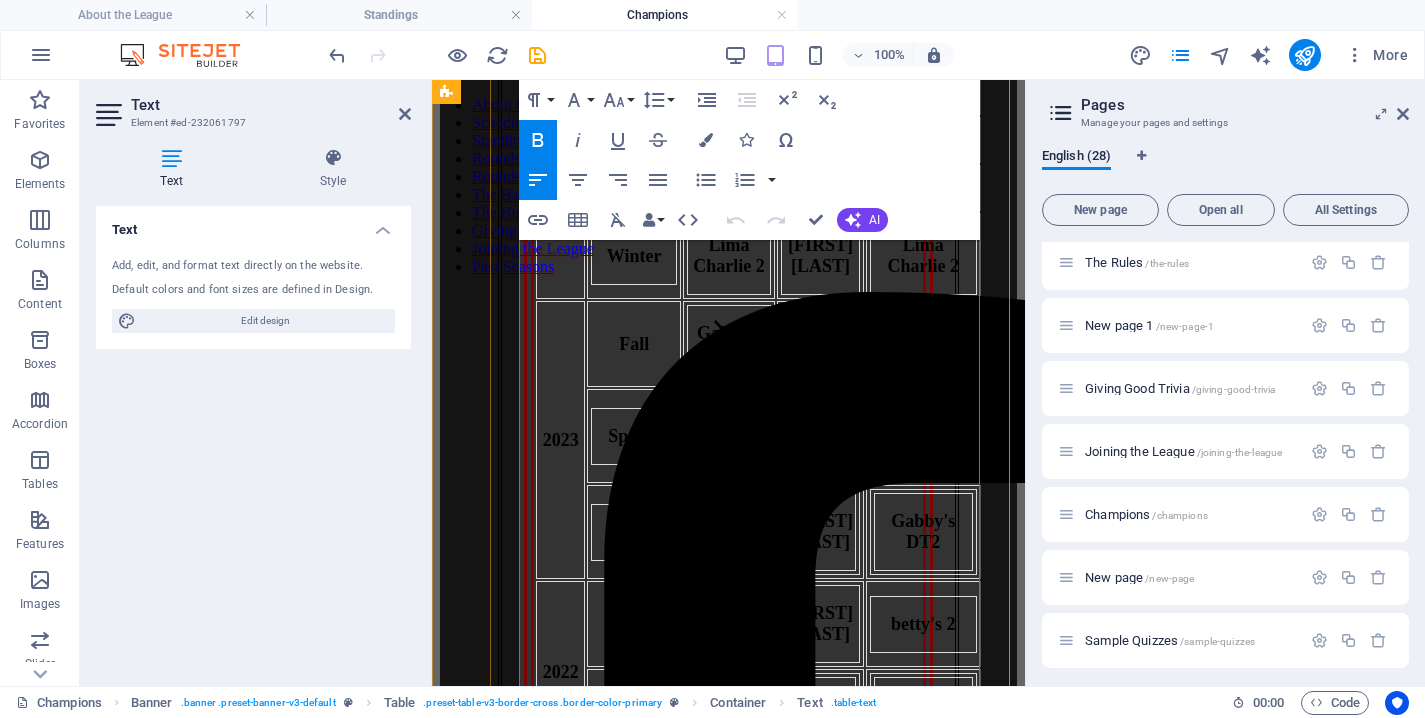 click on "Spring" at bounding box center (634, 188) 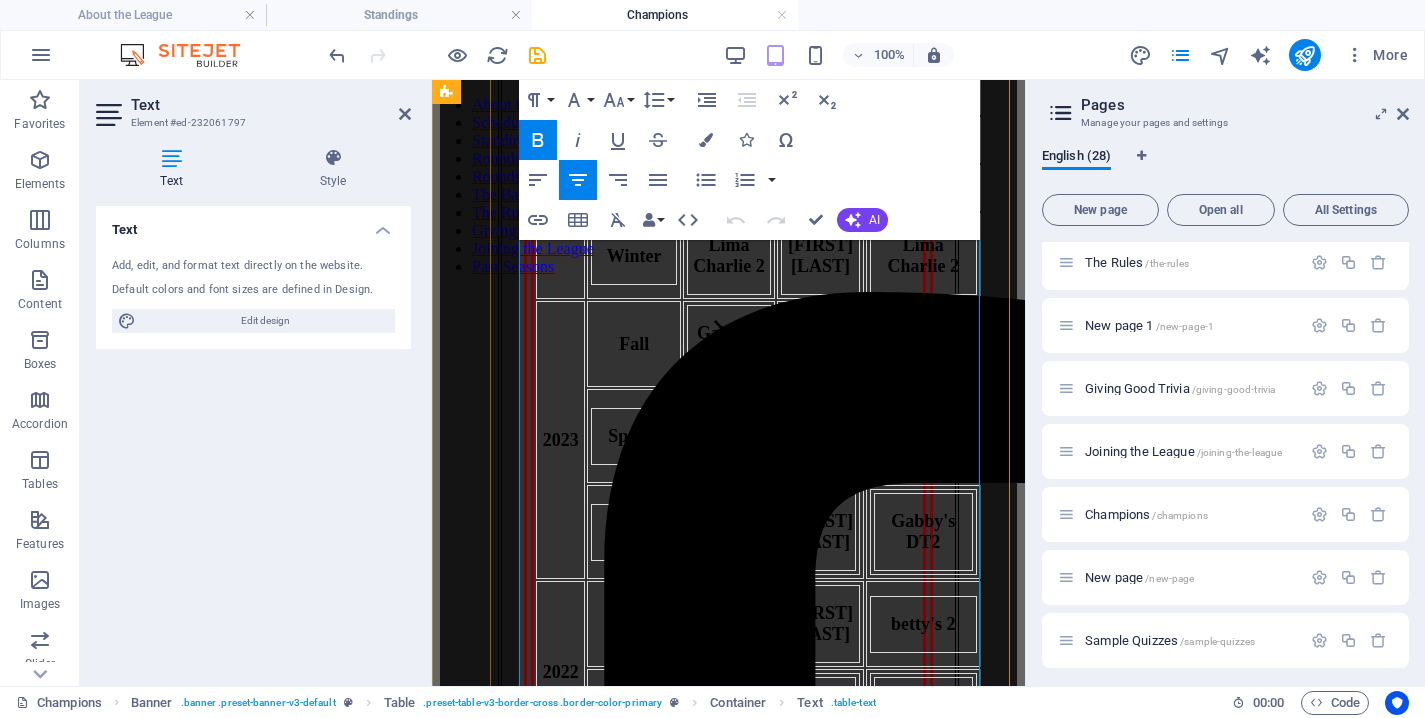 click on "Spring" at bounding box center [634, 188] 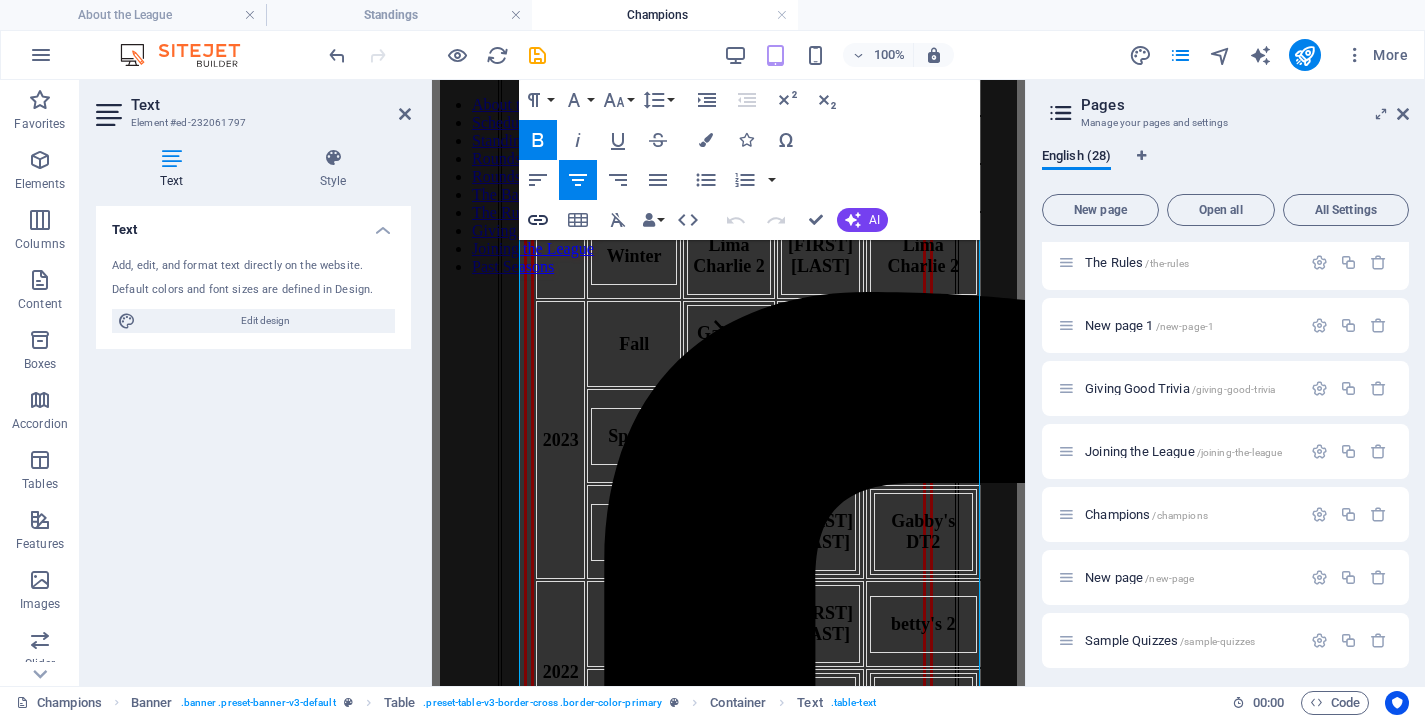 click 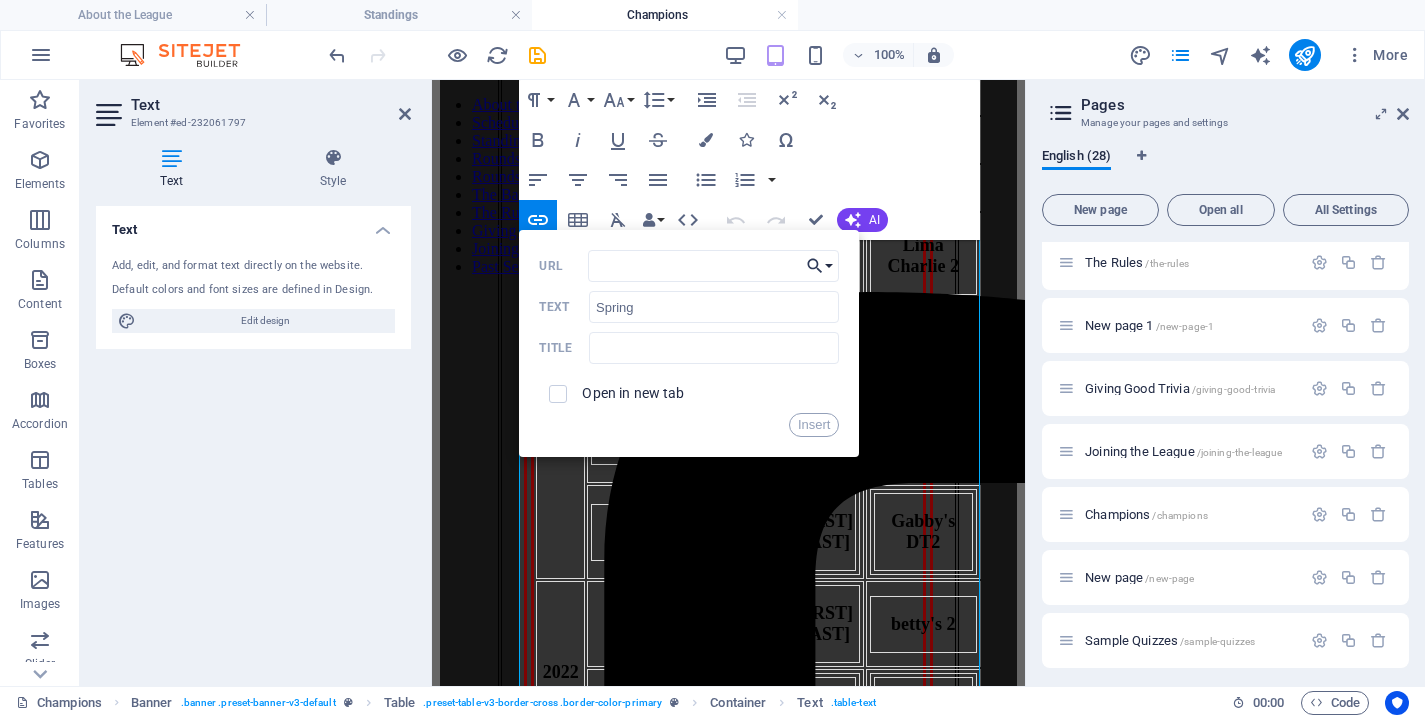 click on "Choose Link" at bounding box center (820, 266) 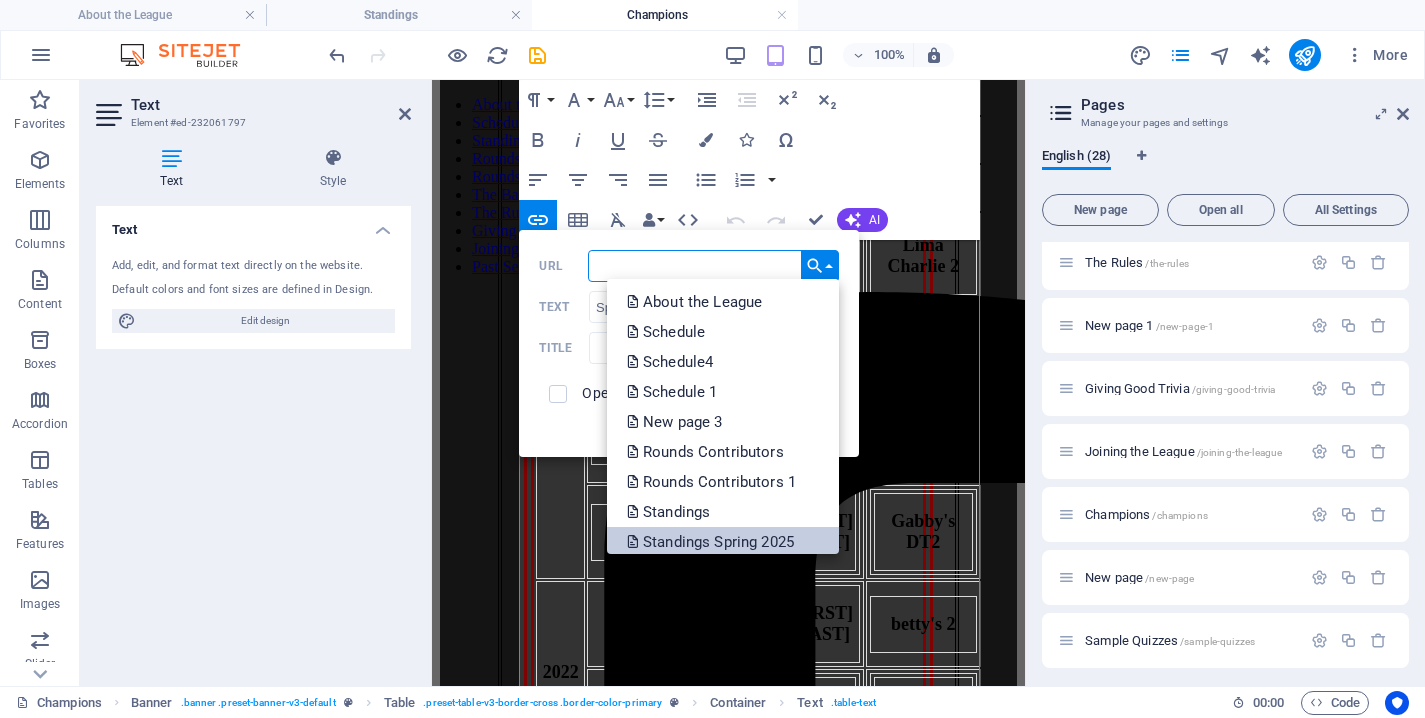 click on "Standings Spring 2025" at bounding box center [712, 542] 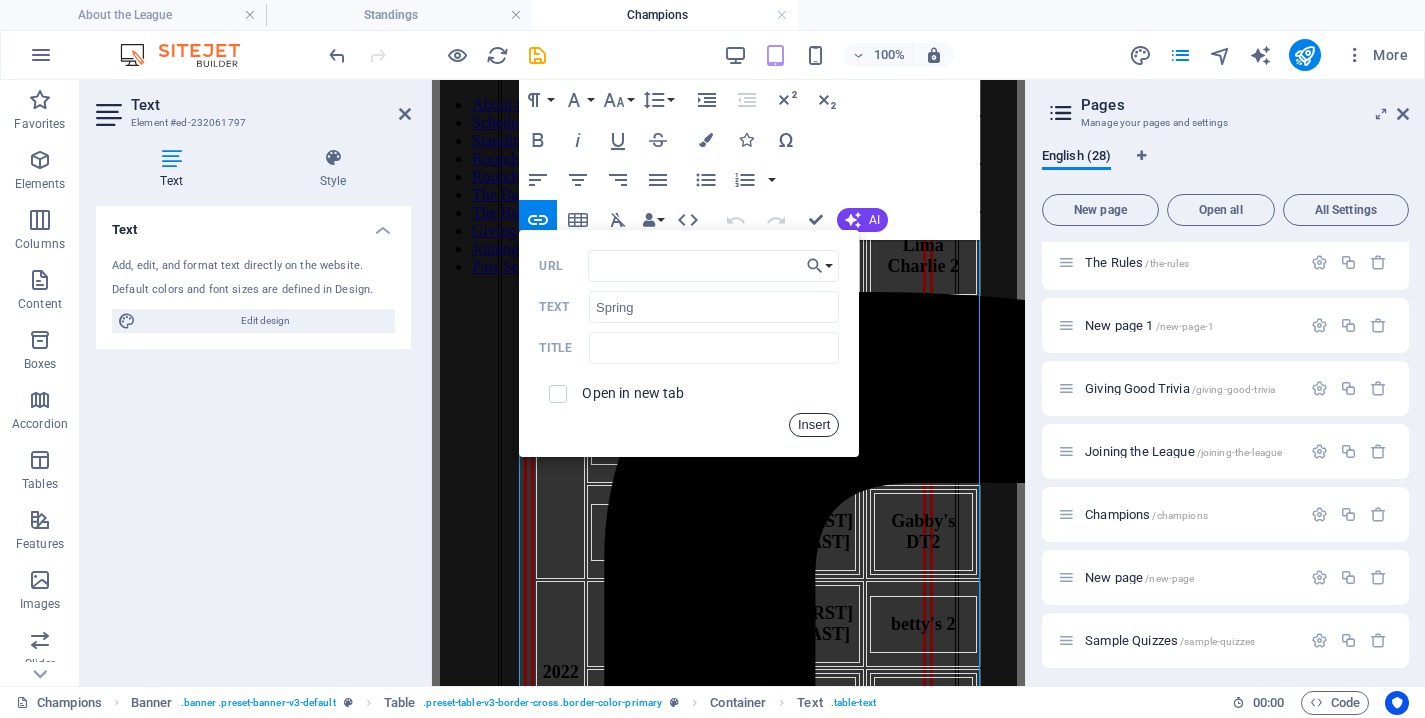 click on "Insert" at bounding box center [814, 425] 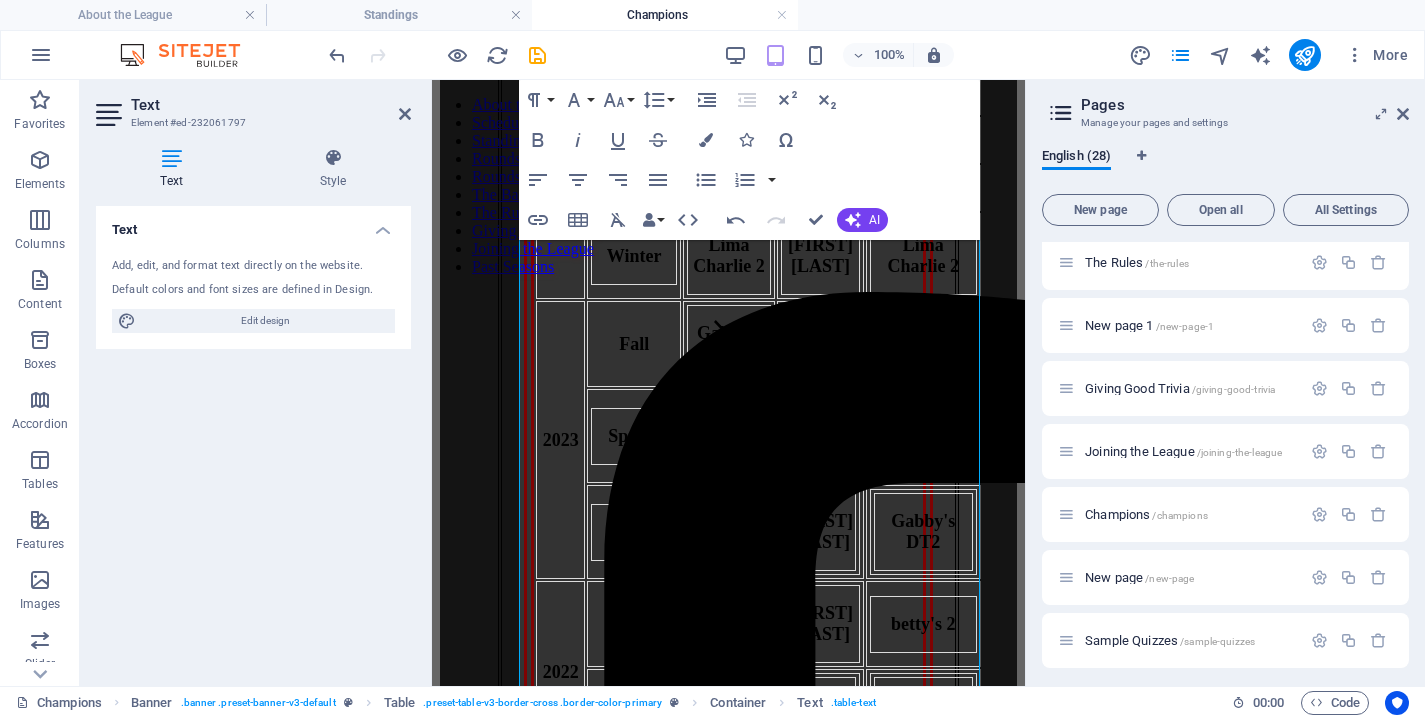 click on "100% More" at bounding box center (870, 55) 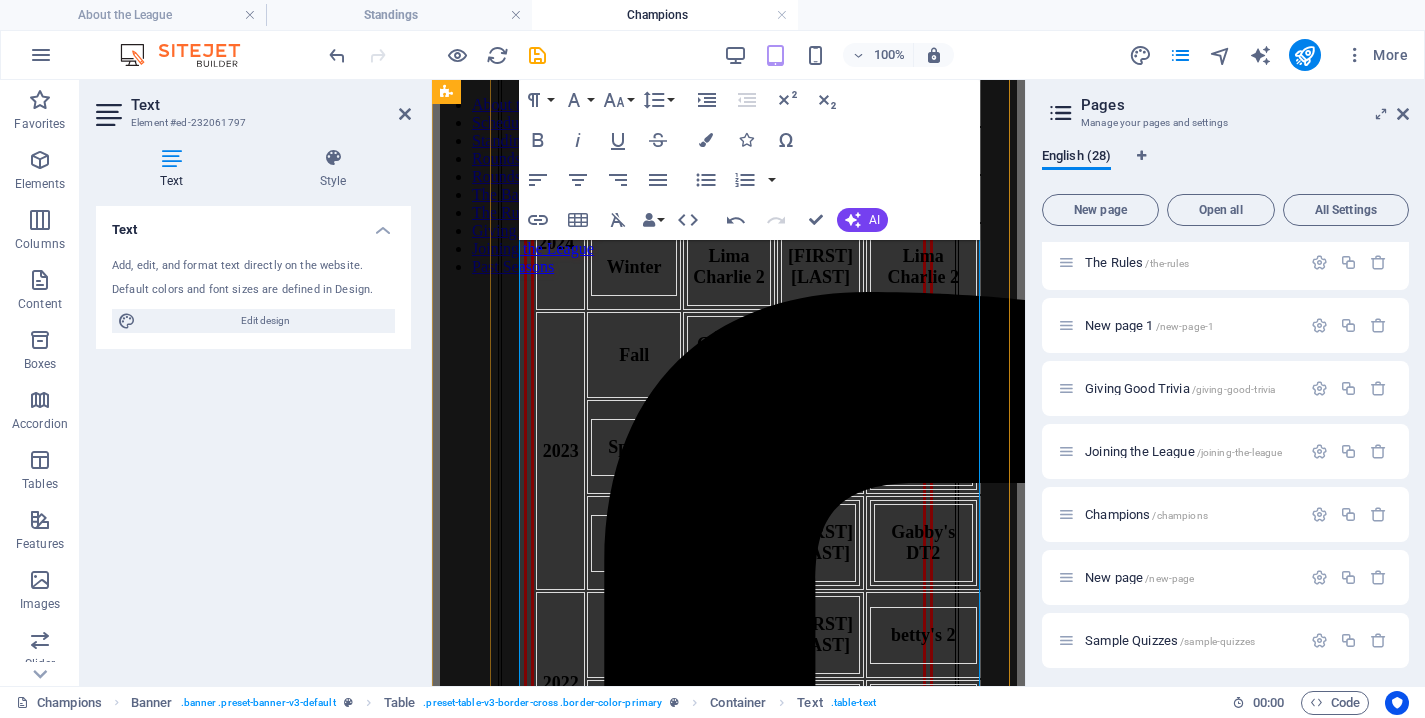 scroll, scrollTop: 228, scrollLeft: 0, axis: vertical 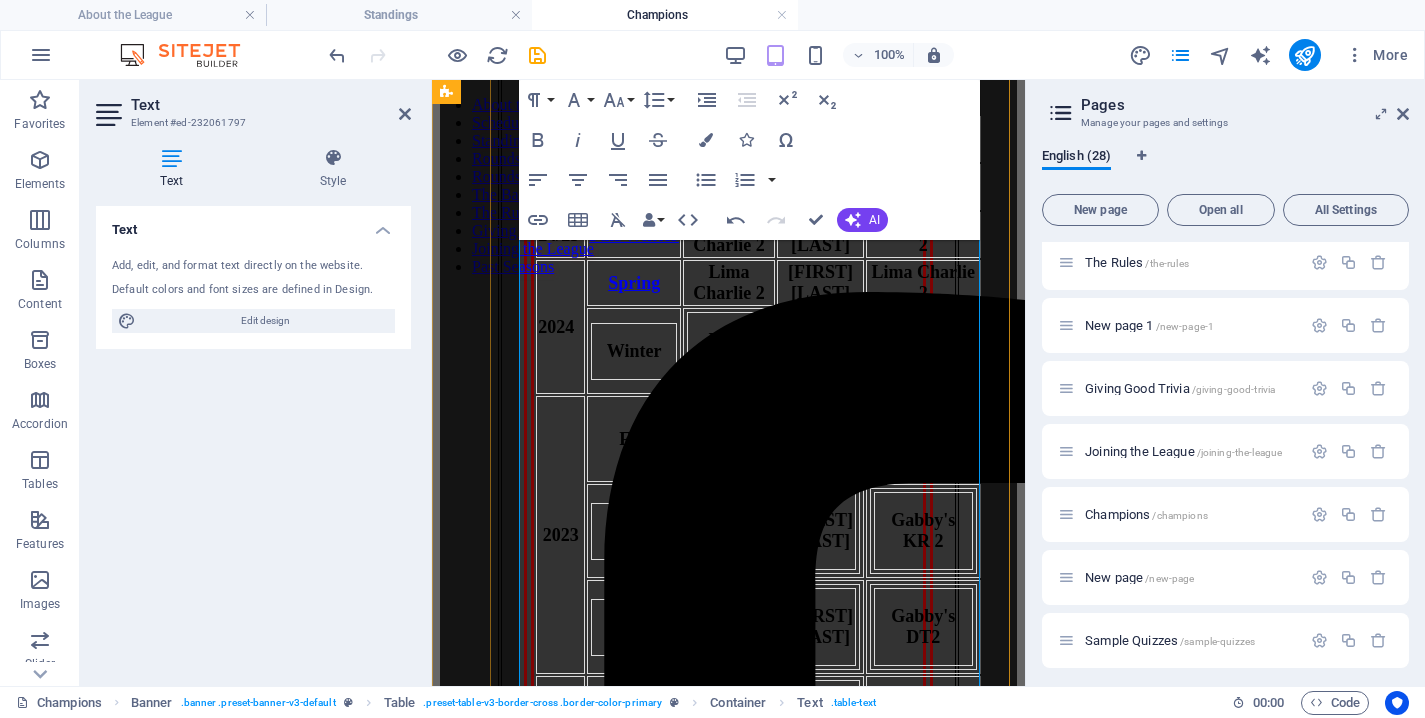 click on "Spring" at bounding box center [634, 283] 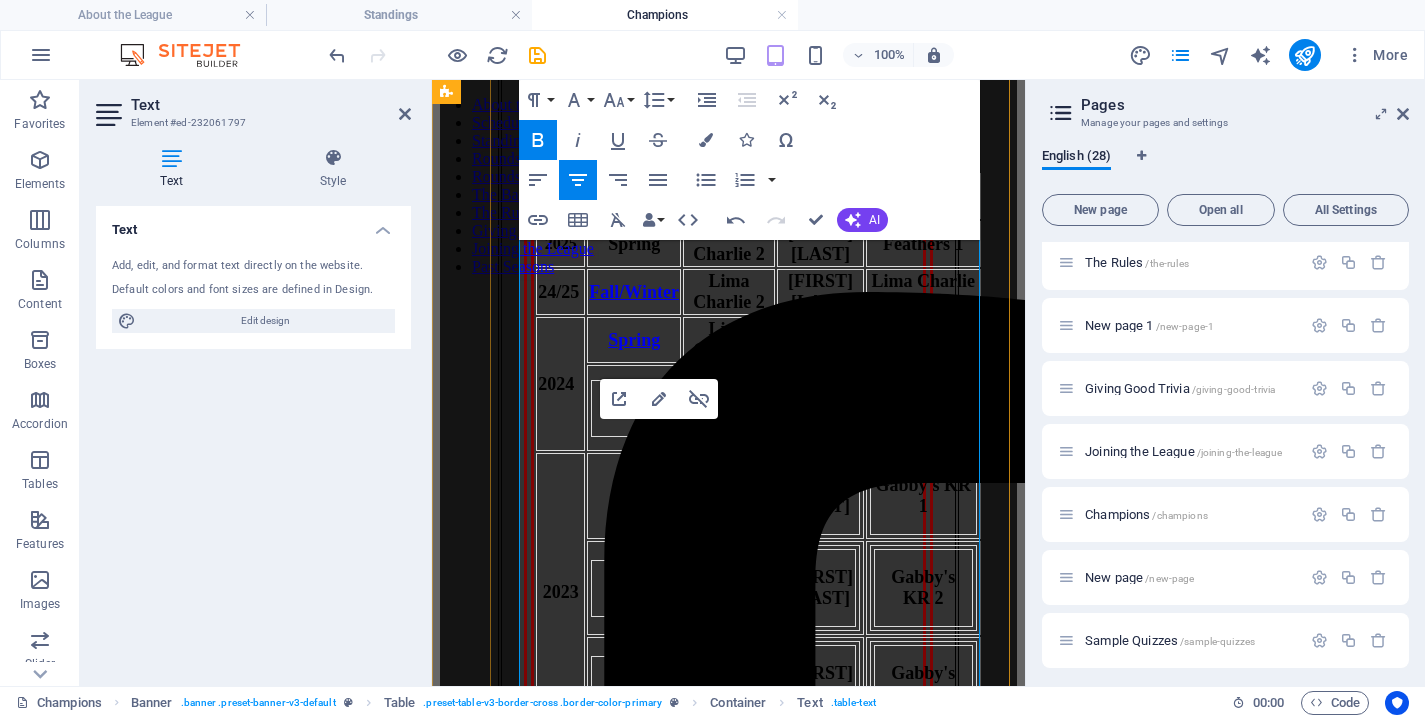 scroll, scrollTop: 61, scrollLeft: 0, axis: vertical 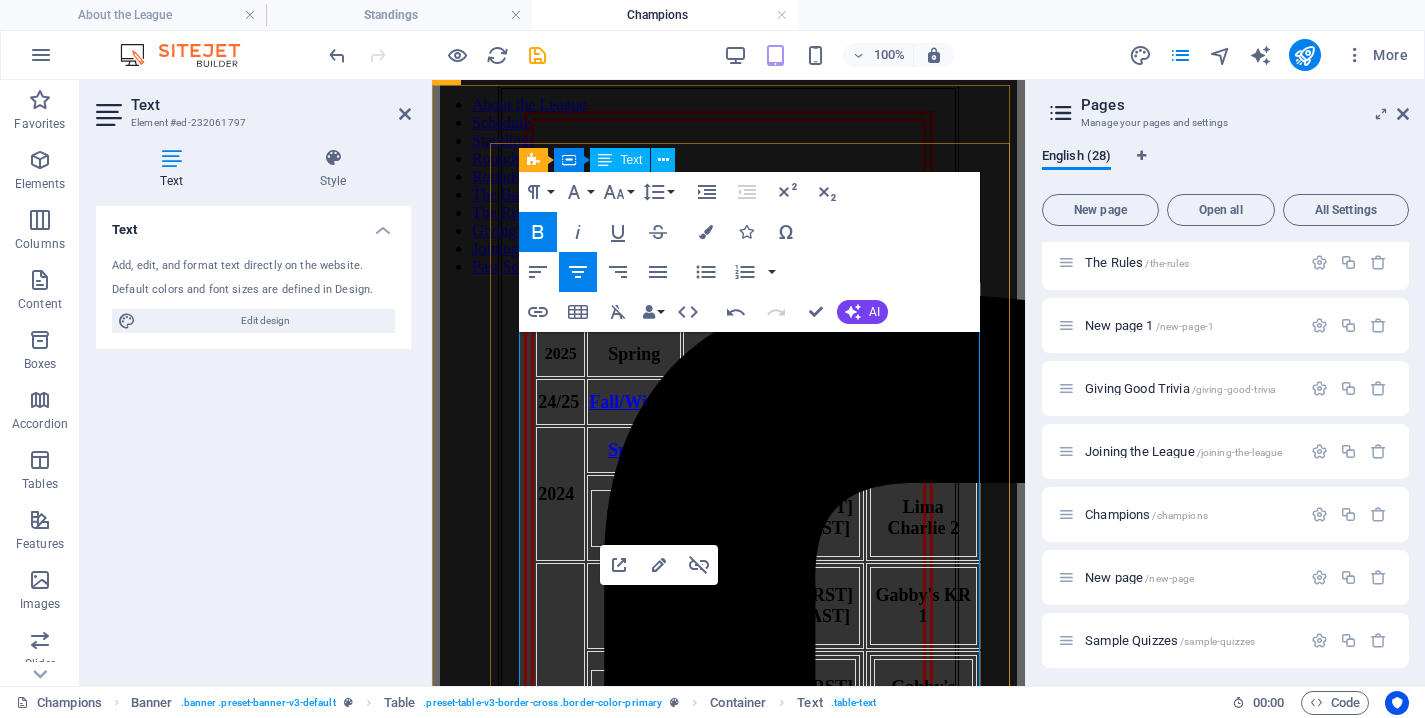click on "Spring" at bounding box center (634, 354) 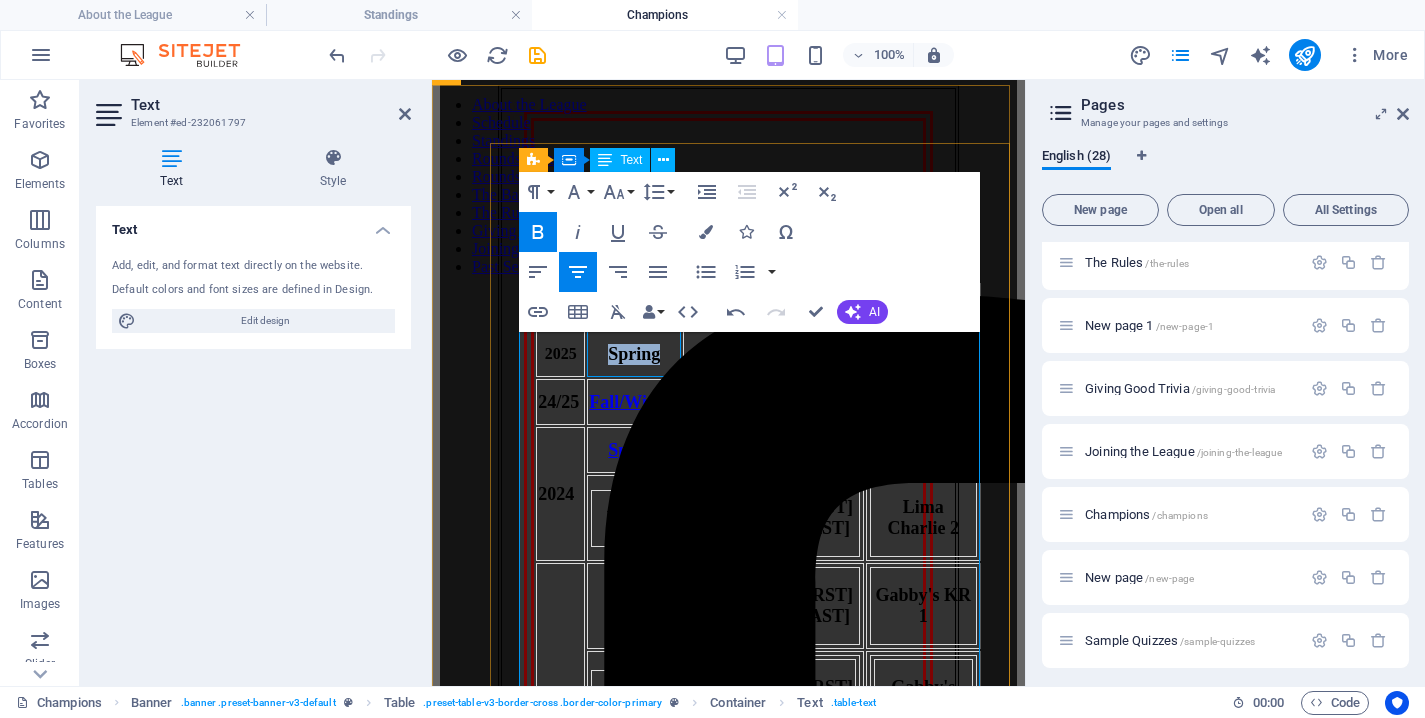 click on "Spring" at bounding box center (634, 354) 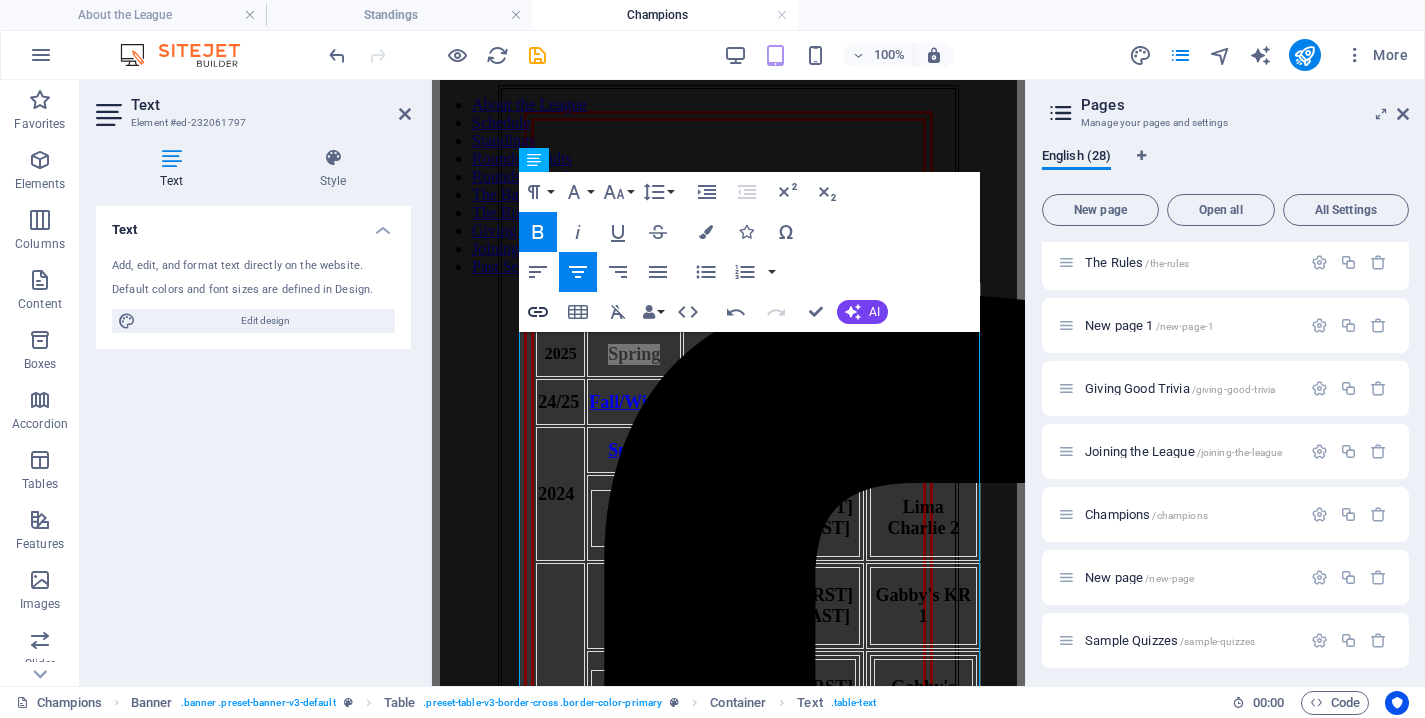 click 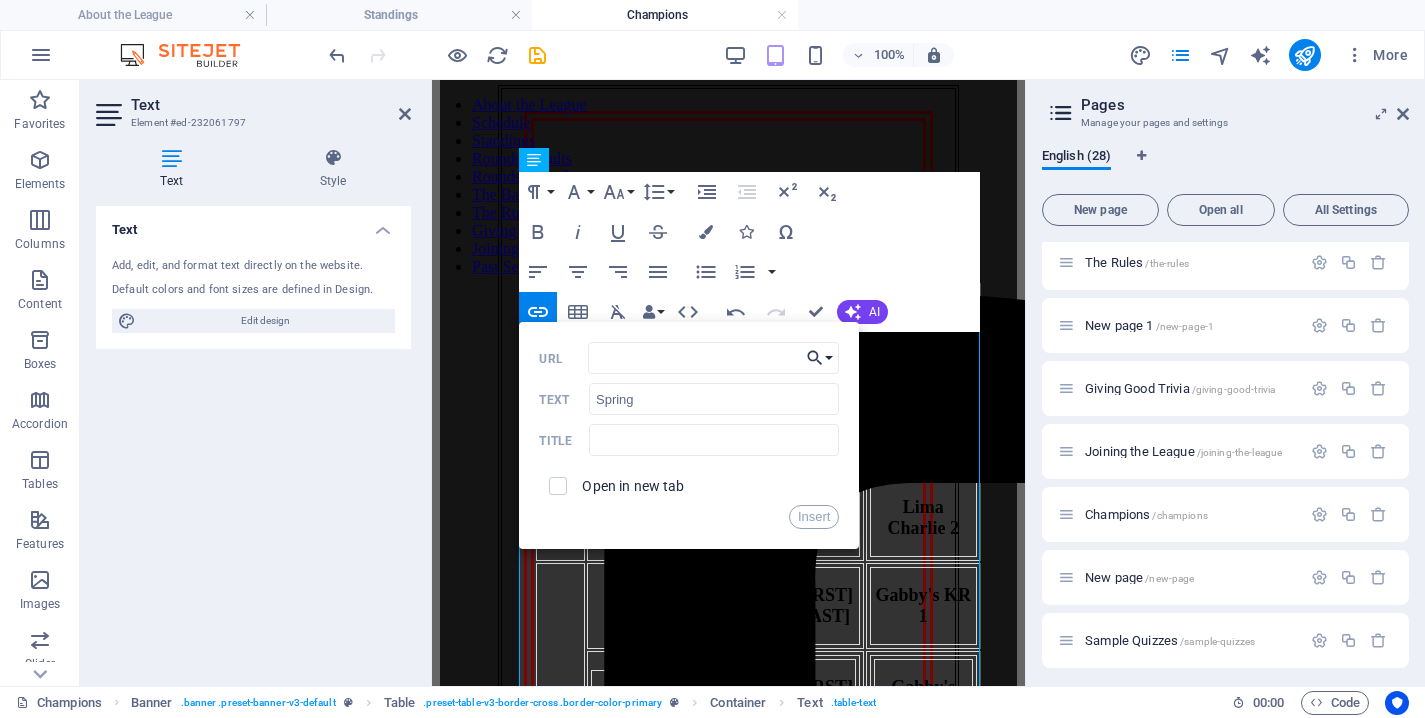 click on "Choose Link" at bounding box center (820, 358) 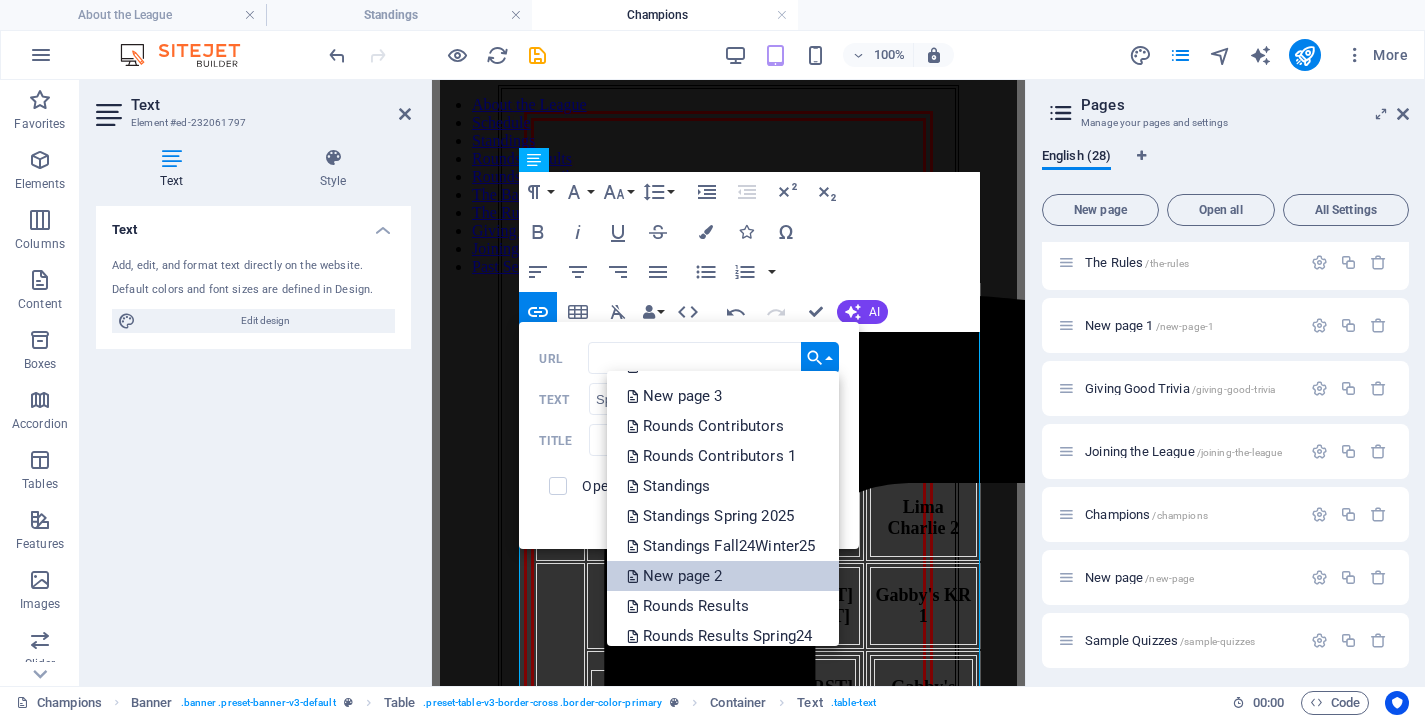 scroll, scrollTop: 121, scrollLeft: 0, axis: vertical 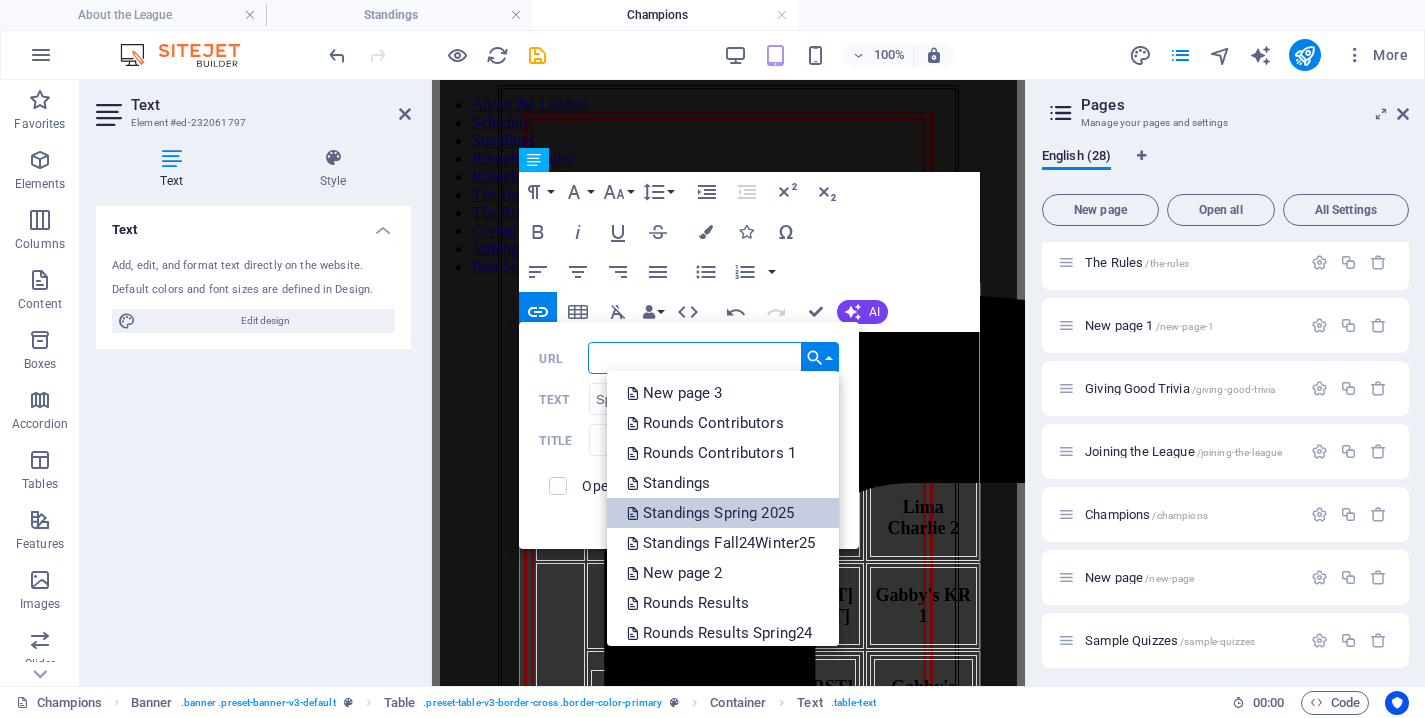 click on "Standings Spring 2025" at bounding box center [712, 513] 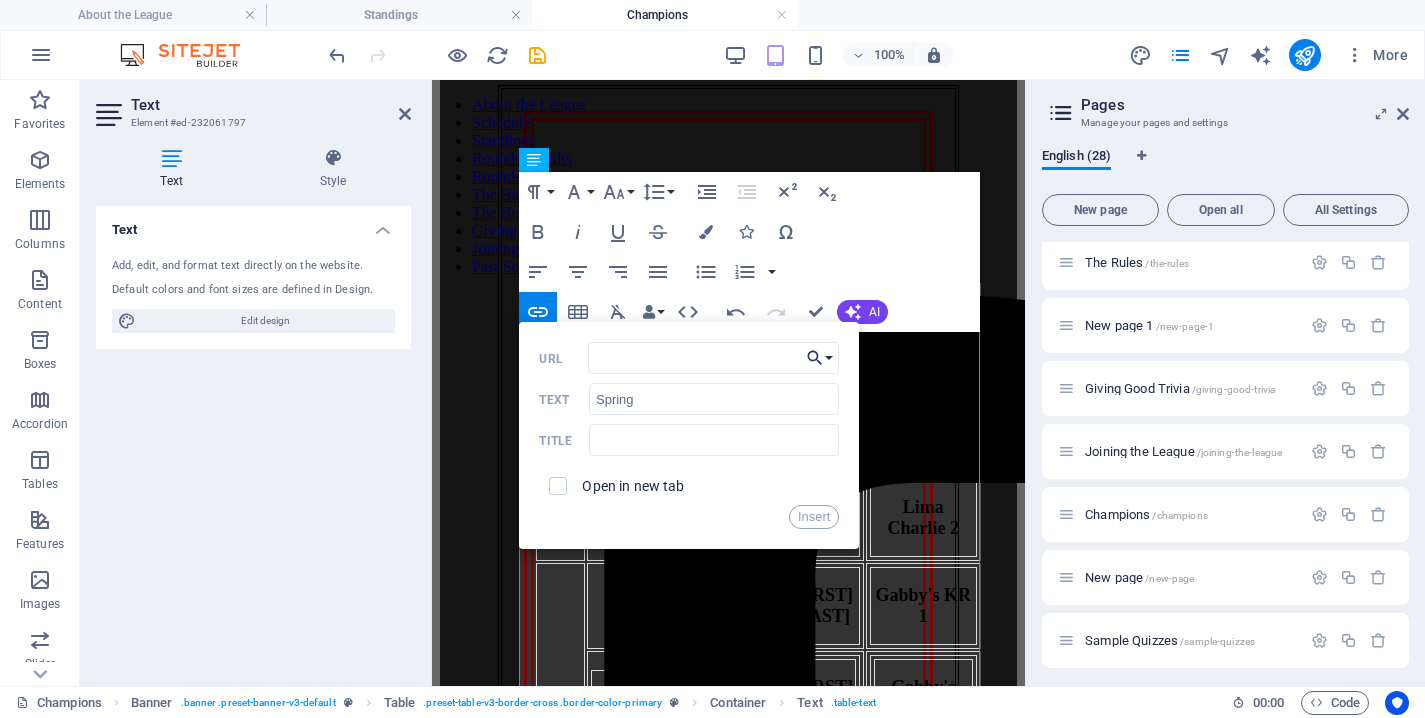 click on "Choose Link" at bounding box center [820, 358] 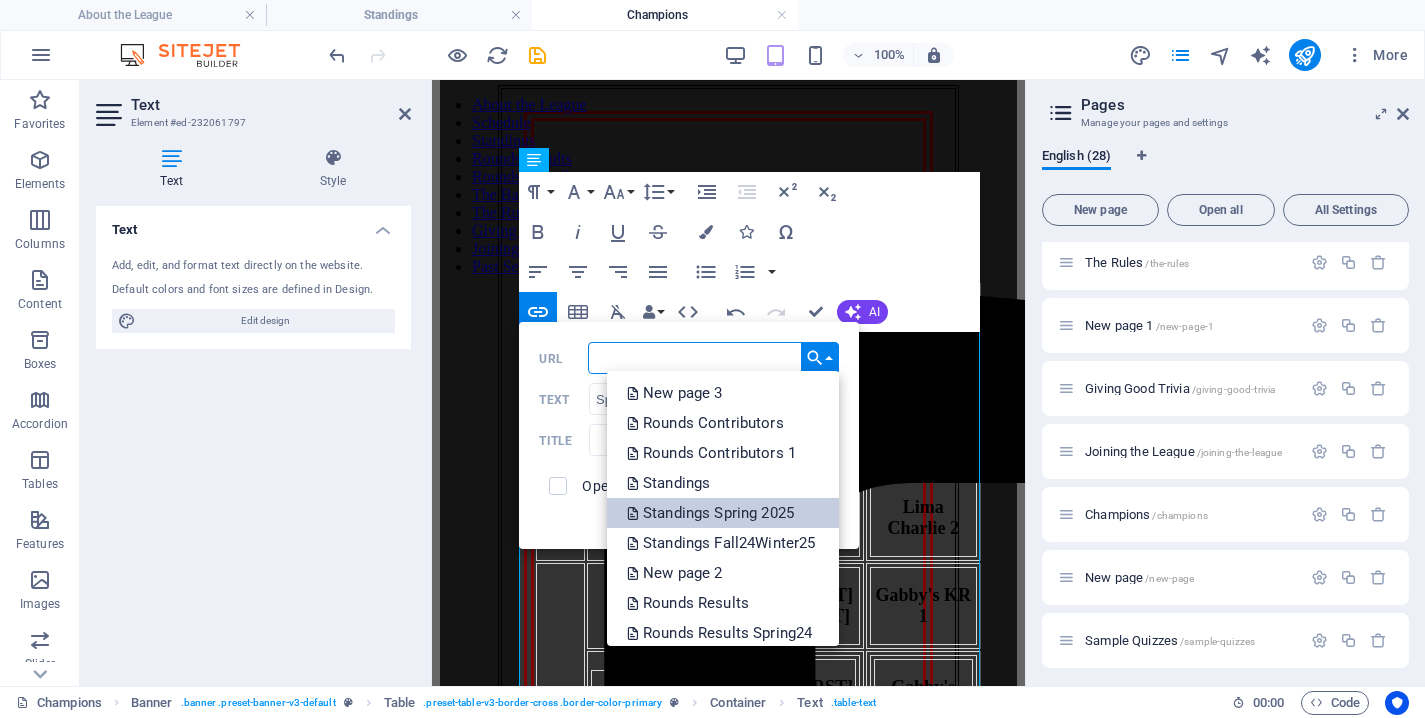 click on "Standings Spring 2025" at bounding box center [712, 513] 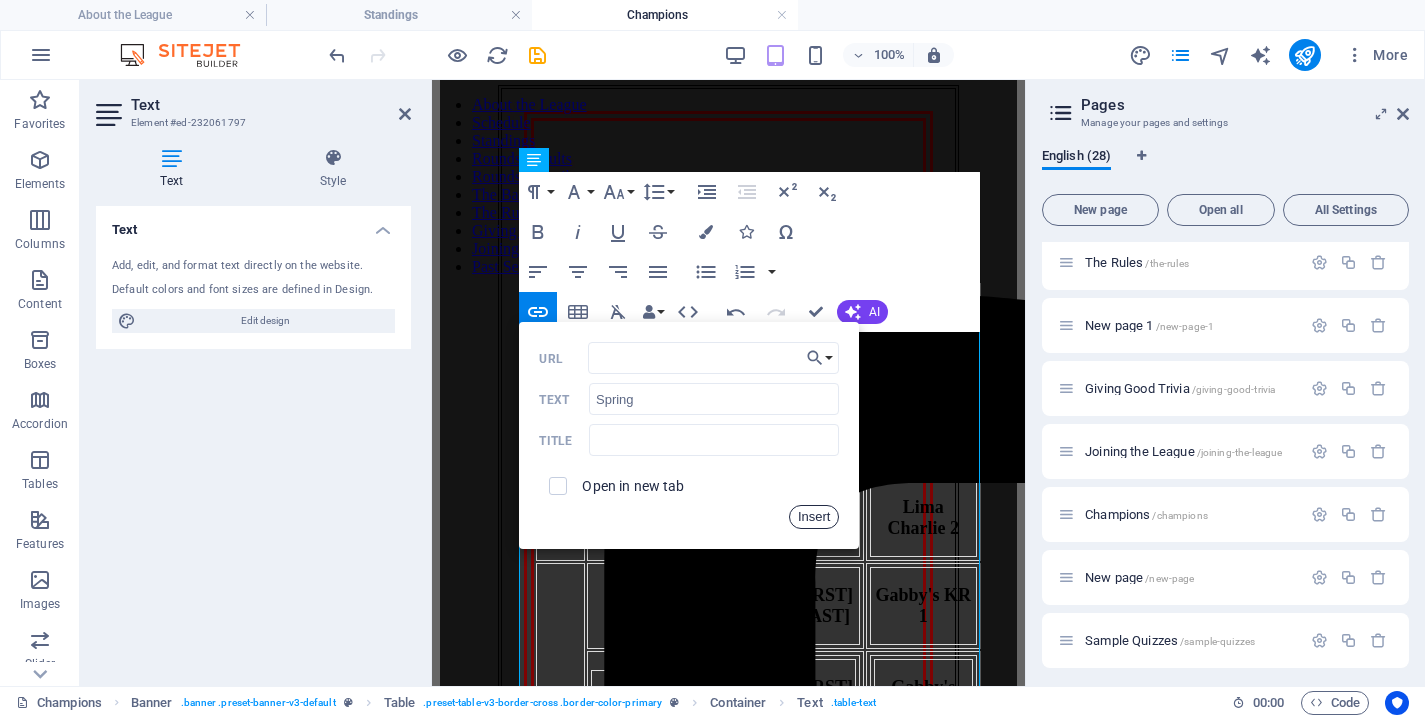 click on "Insert" at bounding box center [814, 517] 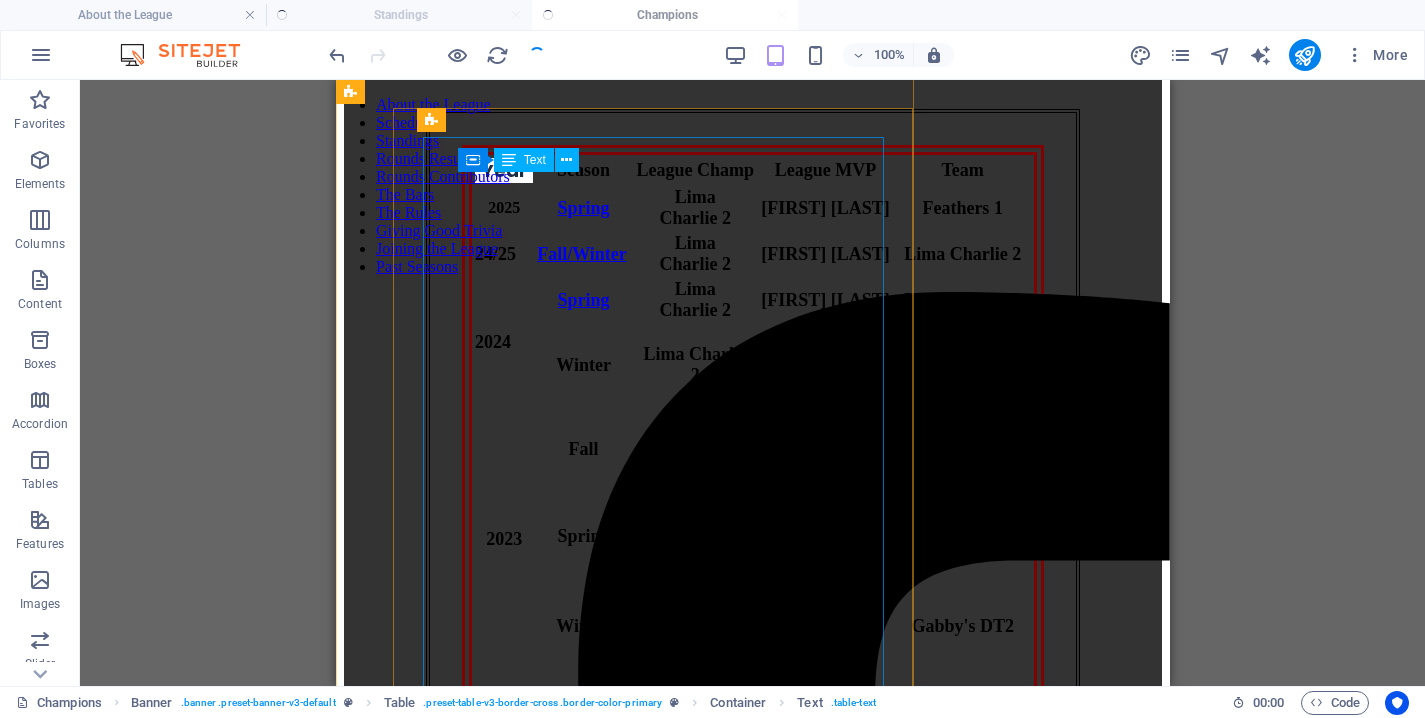 scroll, scrollTop: 96, scrollLeft: 0, axis: vertical 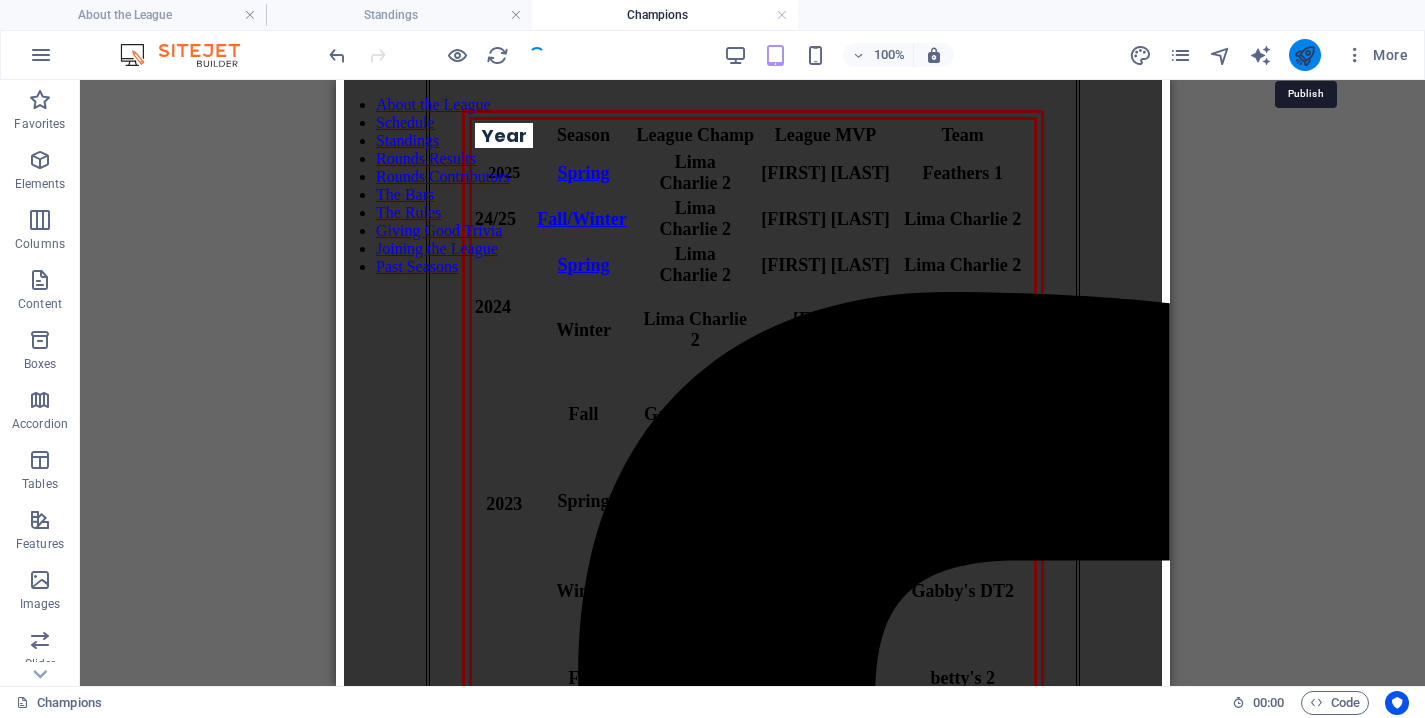 click at bounding box center [1304, 55] 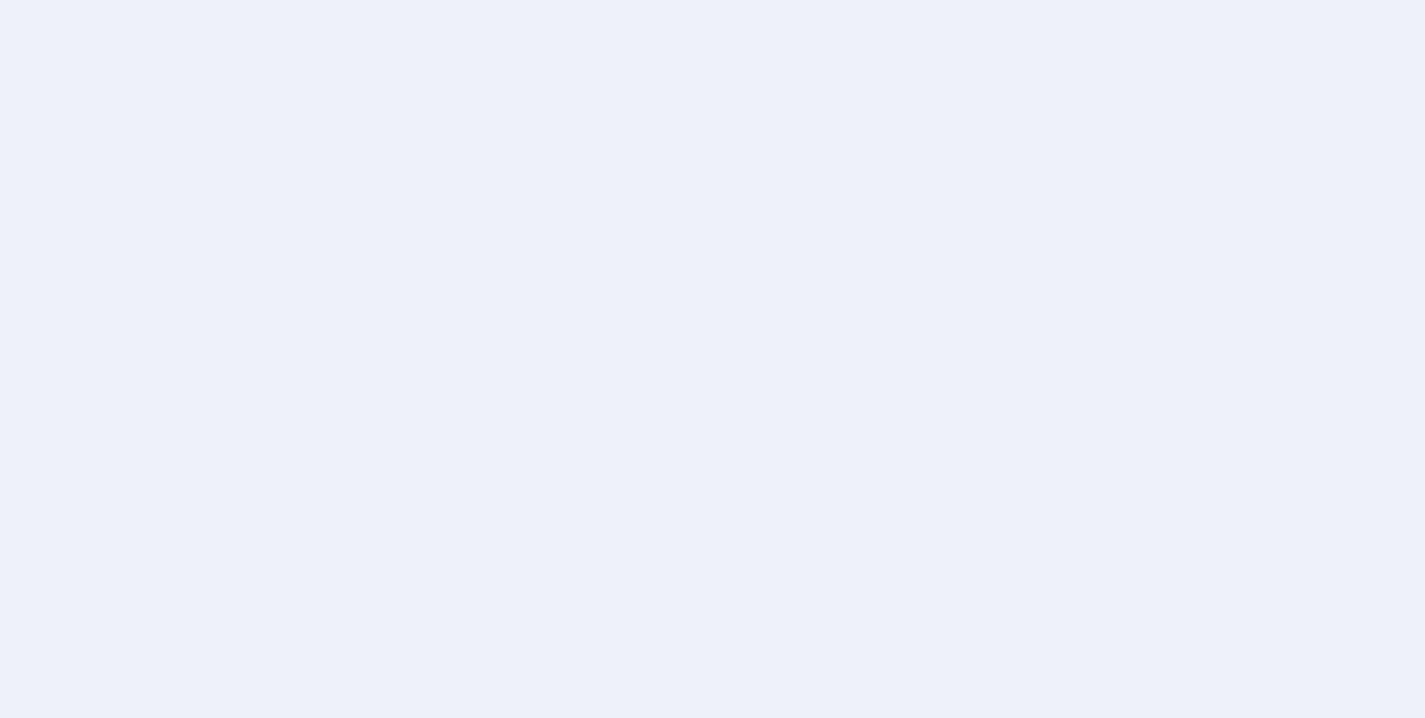 scroll, scrollTop: 0, scrollLeft: 0, axis: both 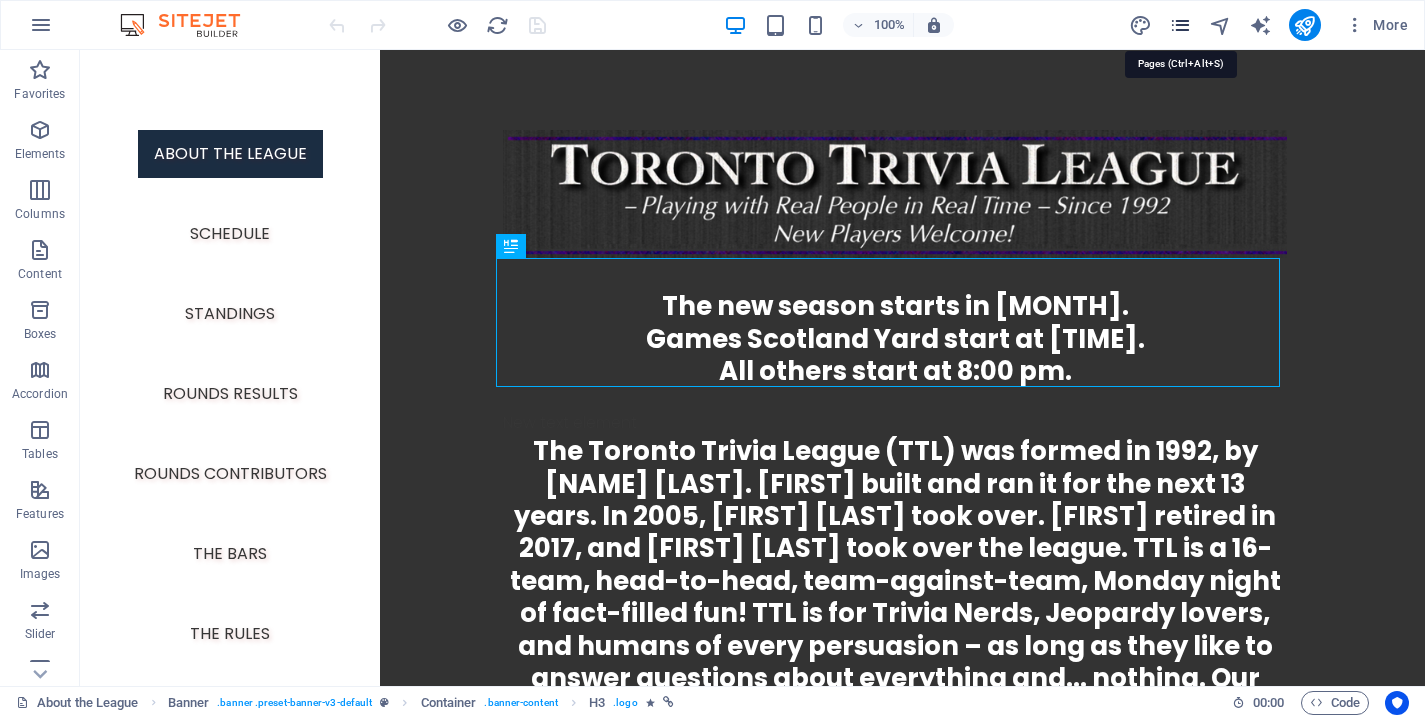 click at bounding box center (1180, 25) 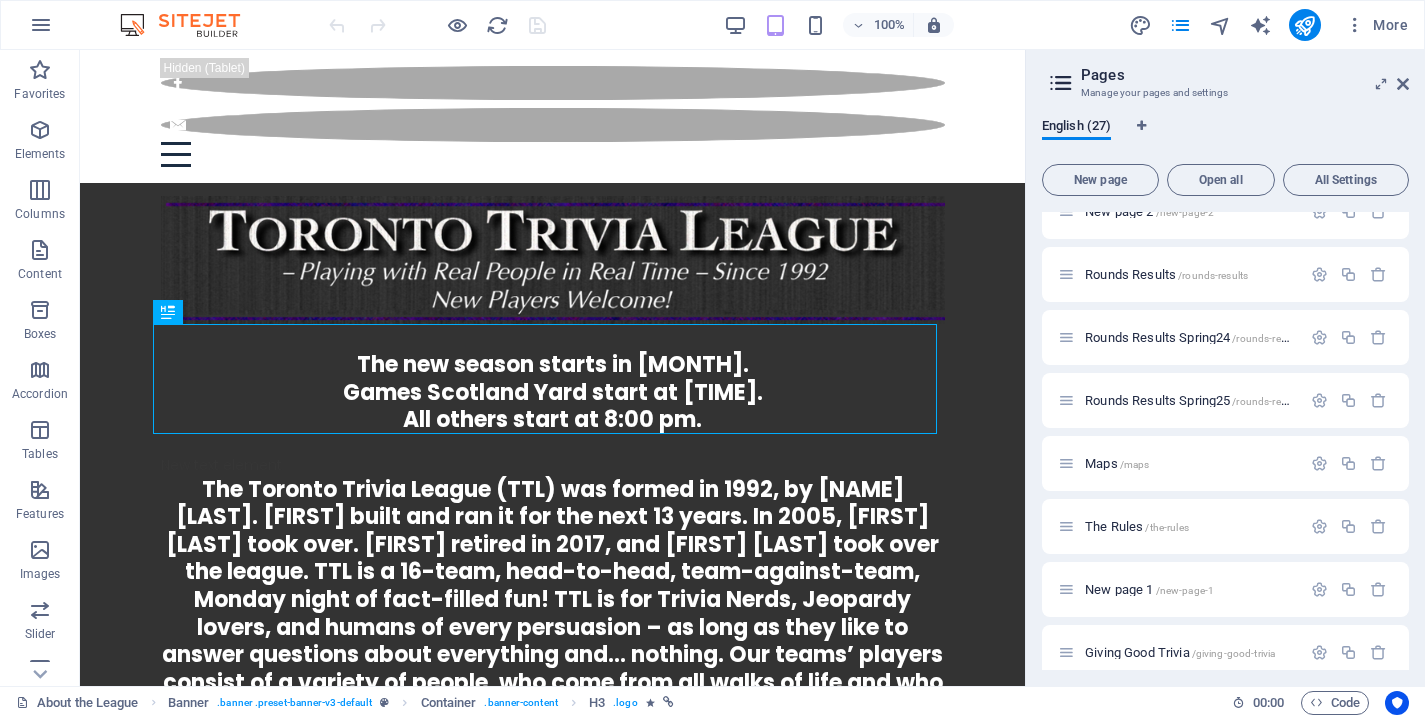 scroll, scrollTop: 657, scrollLeft: 0, axis: vertical 